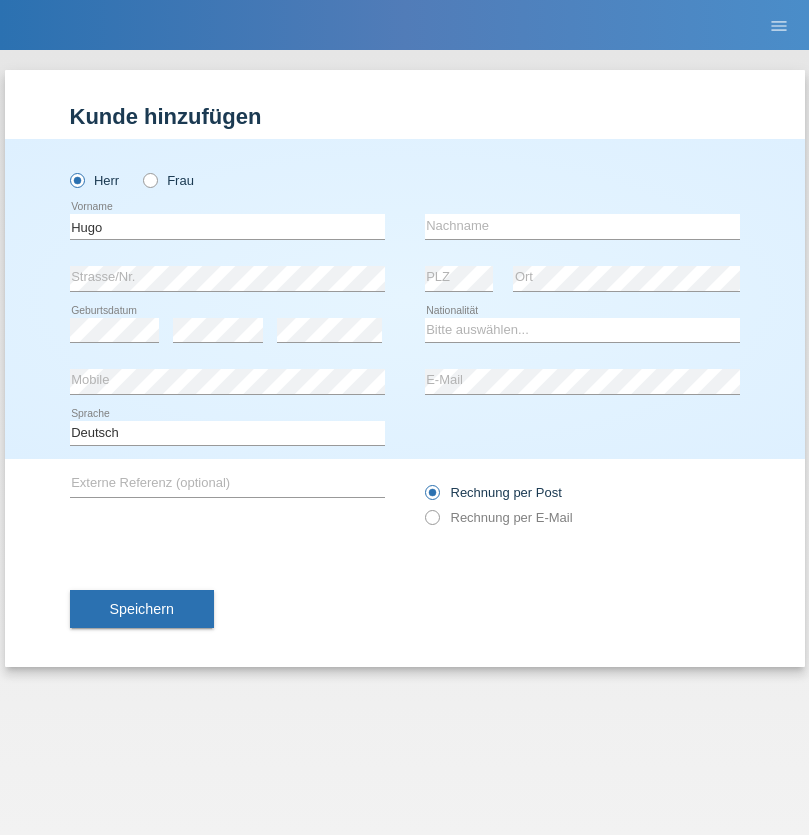 scroll, scrollTop: 0, scrollLeft: 0, axis: both 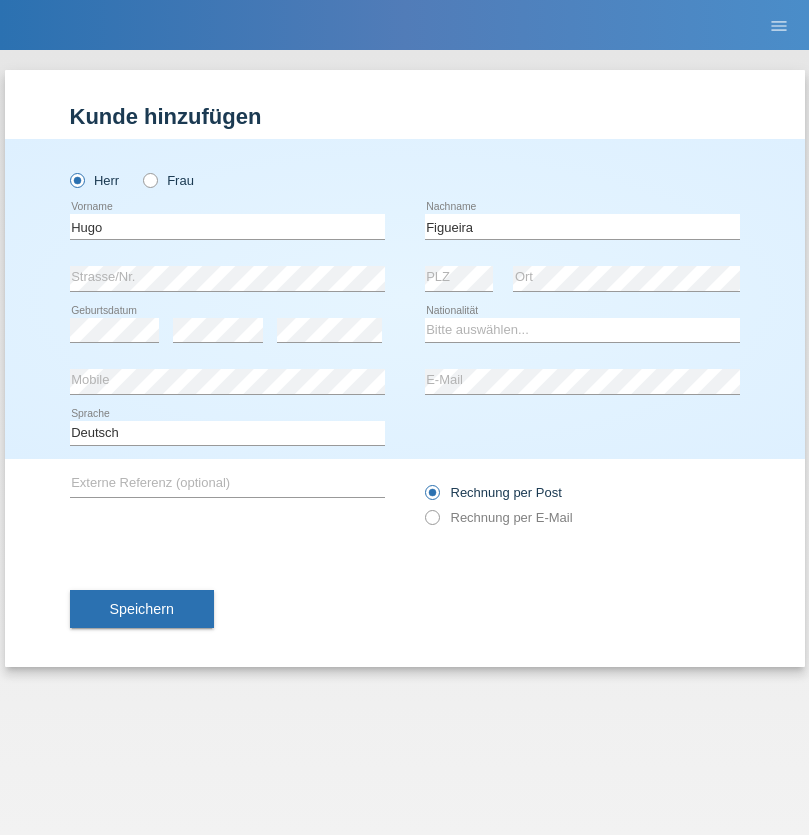 type on "Figueira" 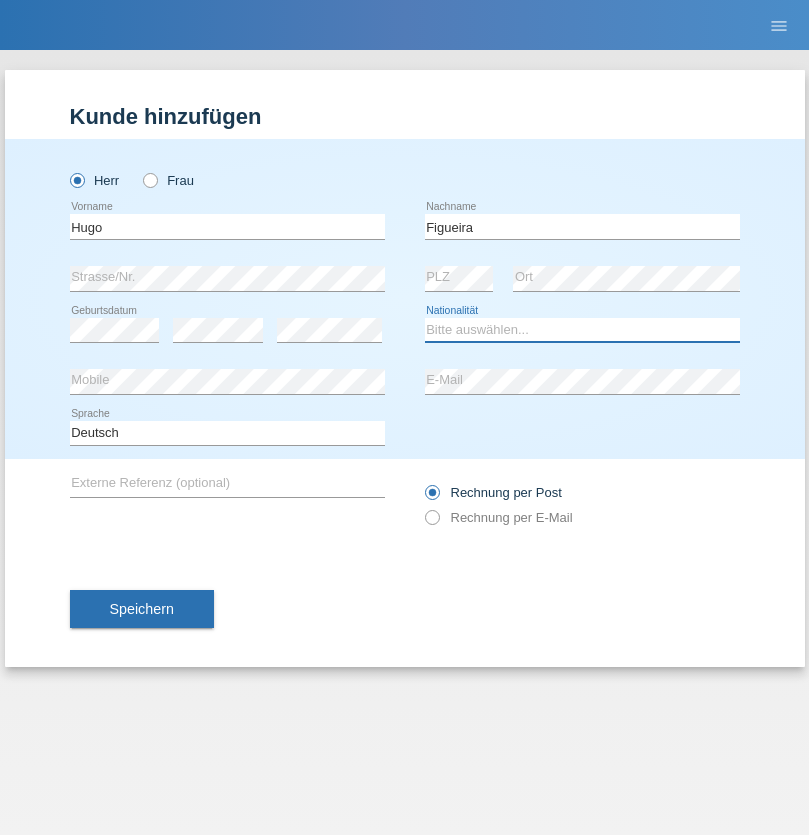 select on "PT" 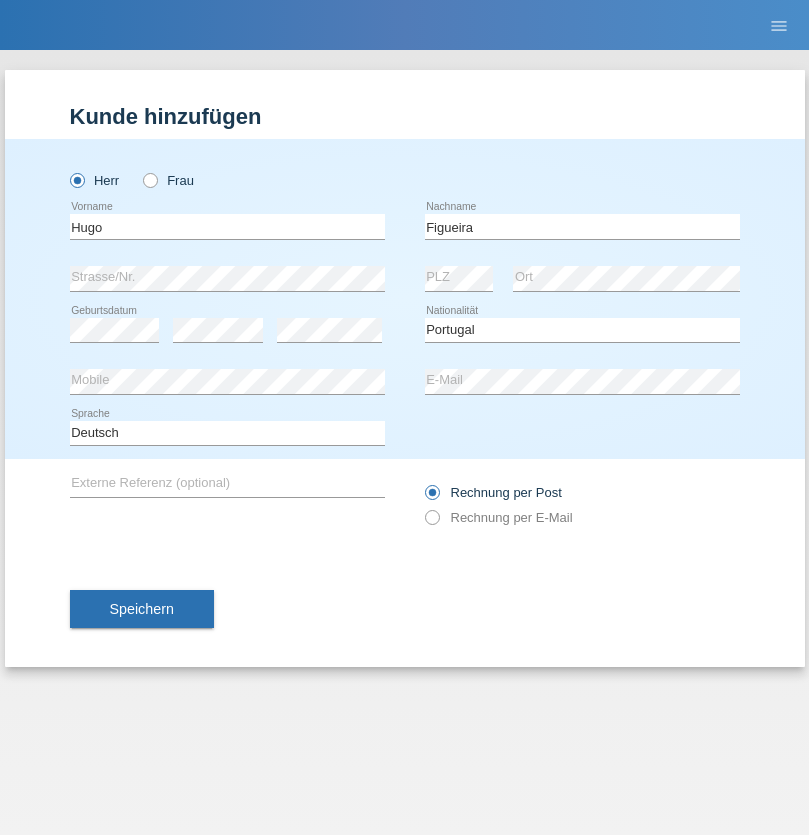 select on "C" 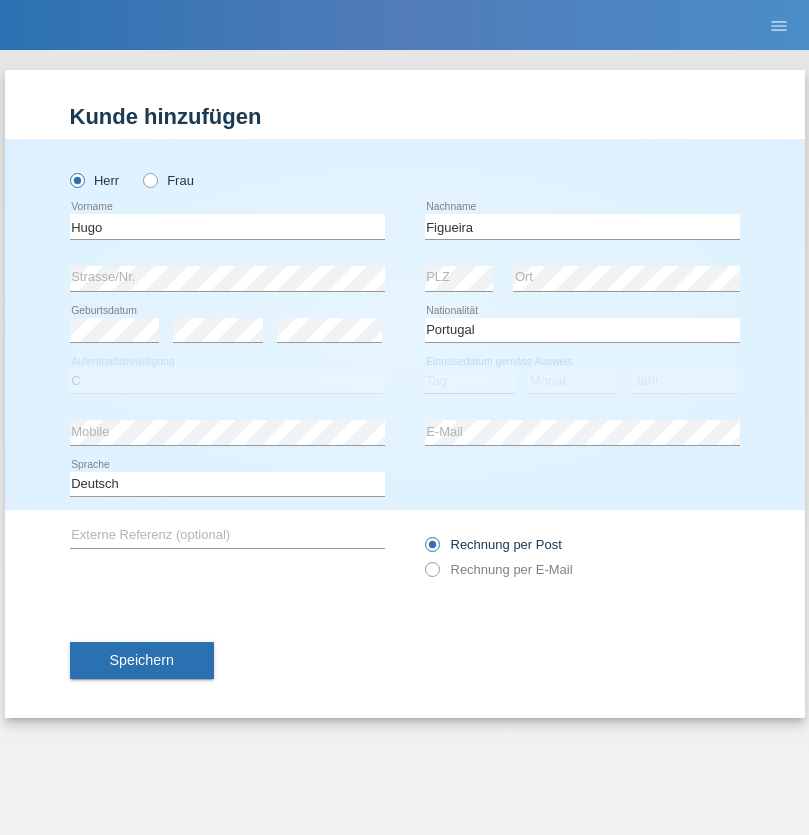 select on "04" 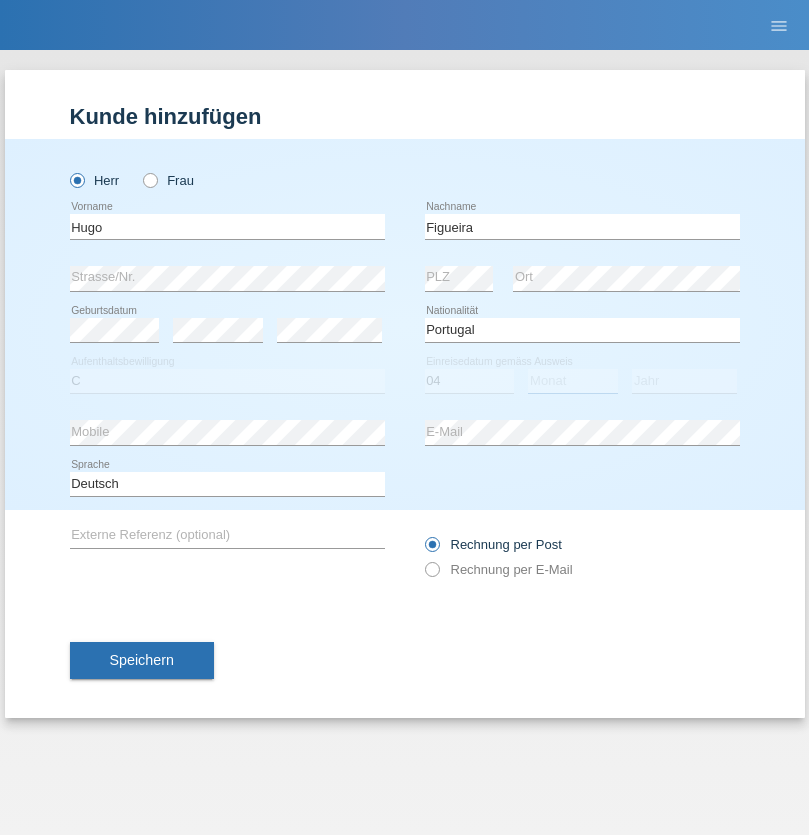 select on "02" 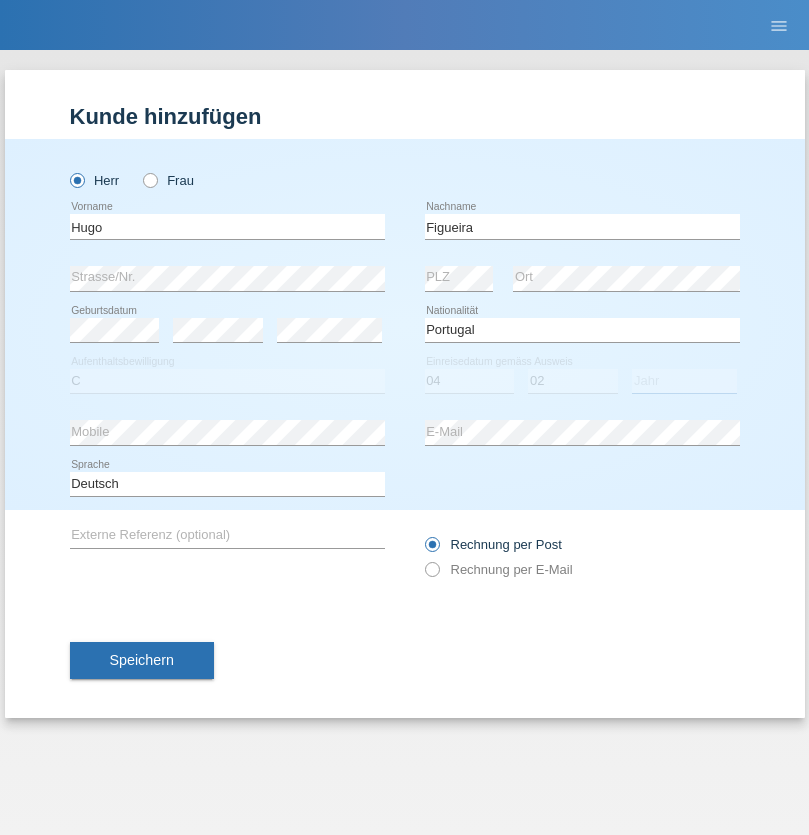 select on "2012" 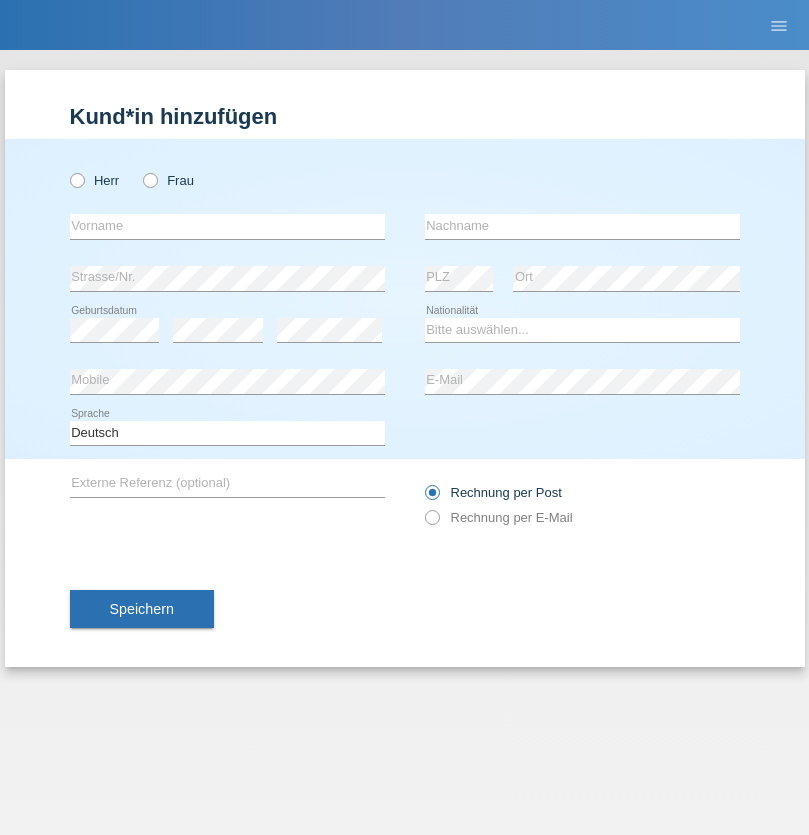 scroll, scrollTop: 0, scrollLeft: 0, axis: both 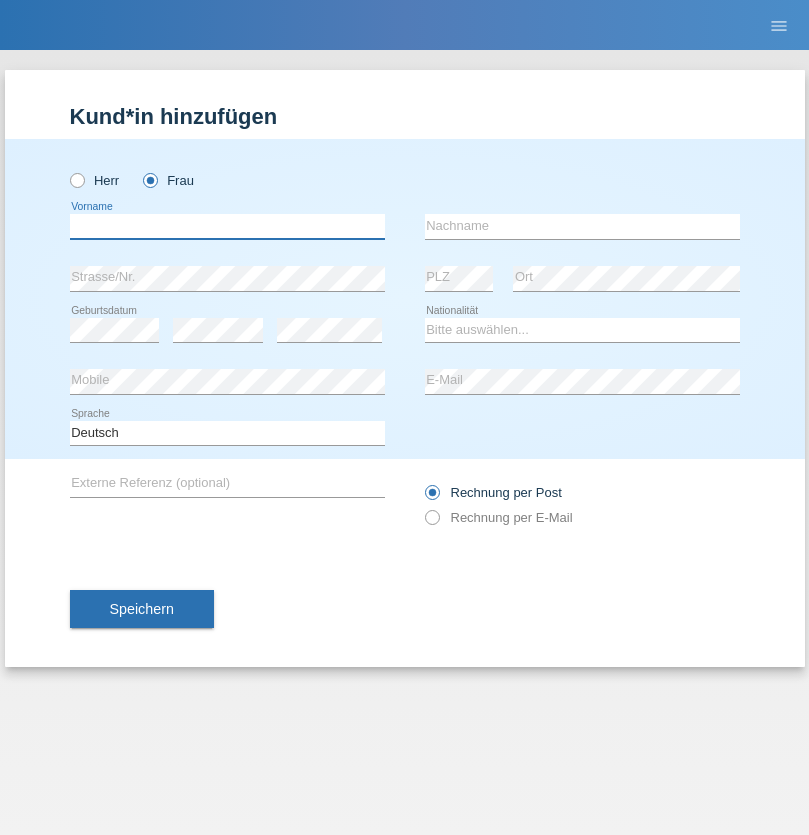 click at bounding box center [227, 226] 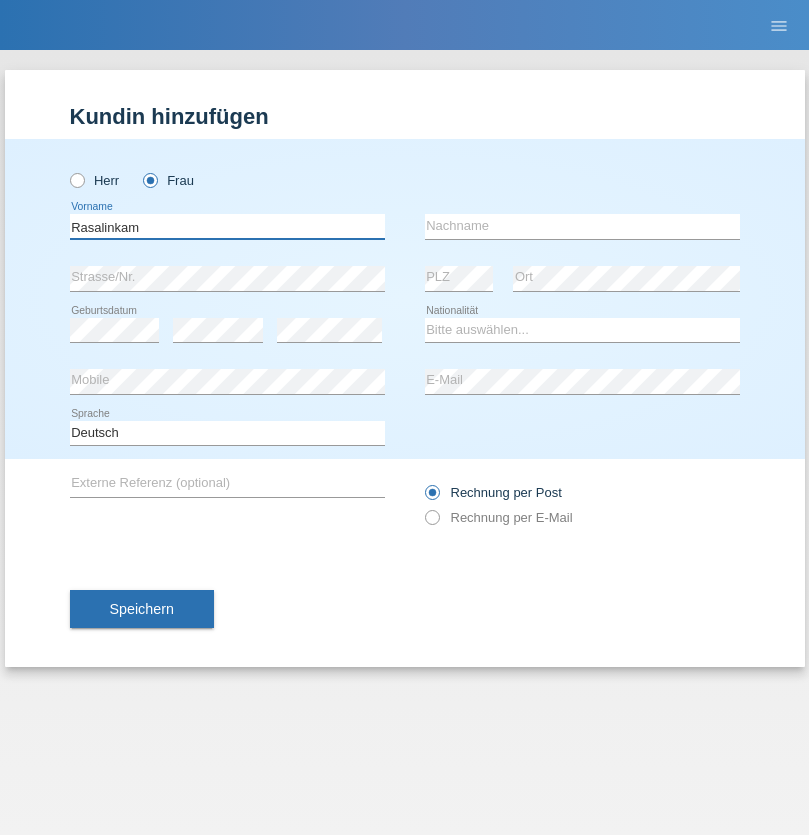 type on "Rasalinkam" 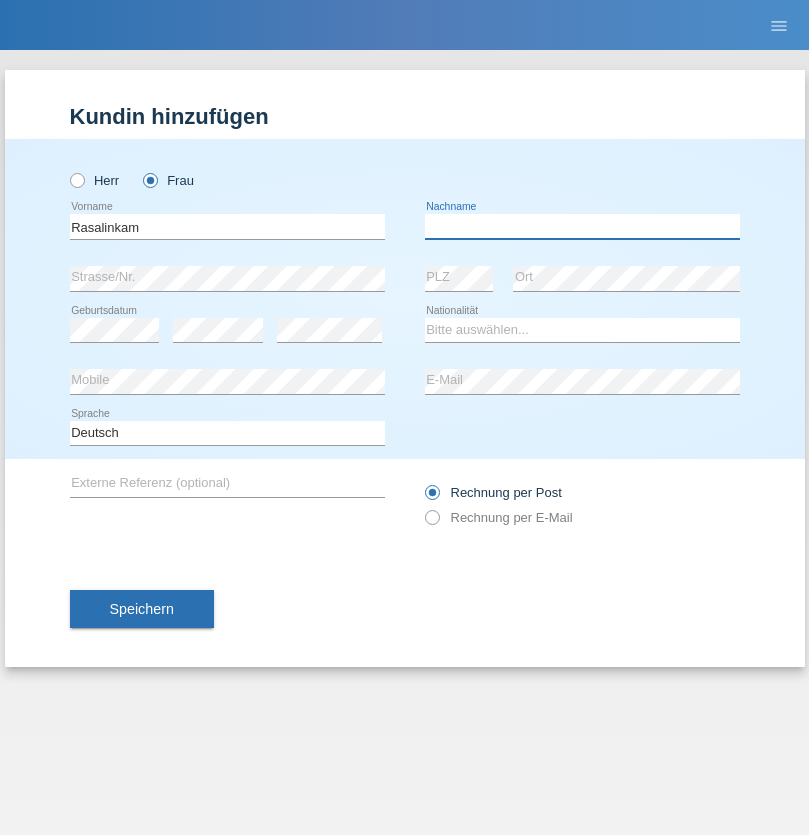 click at bounding box center (582, 226) 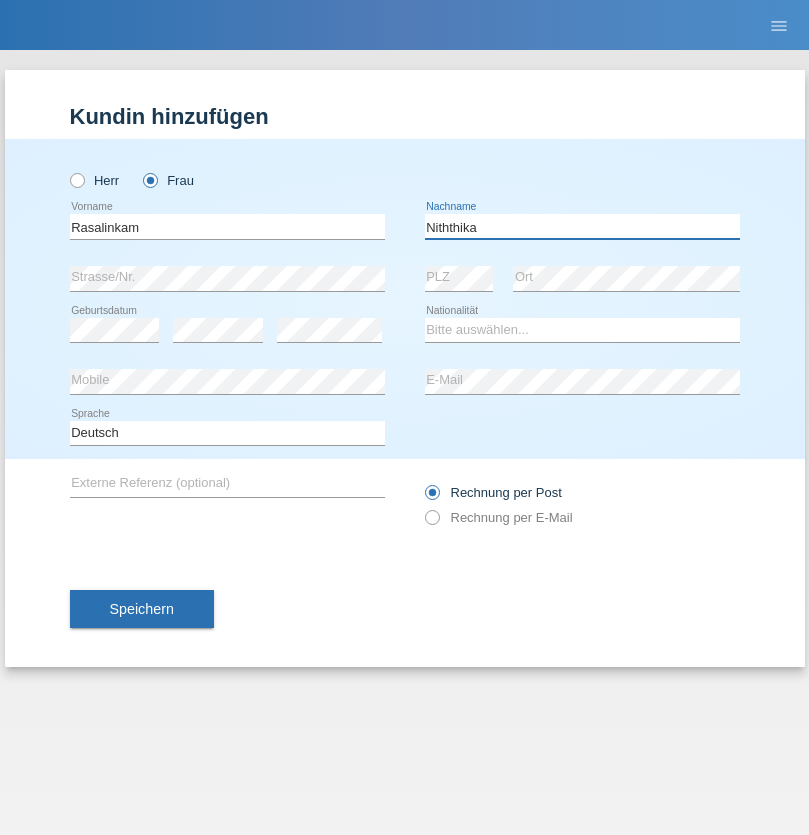 type on "Niththika" 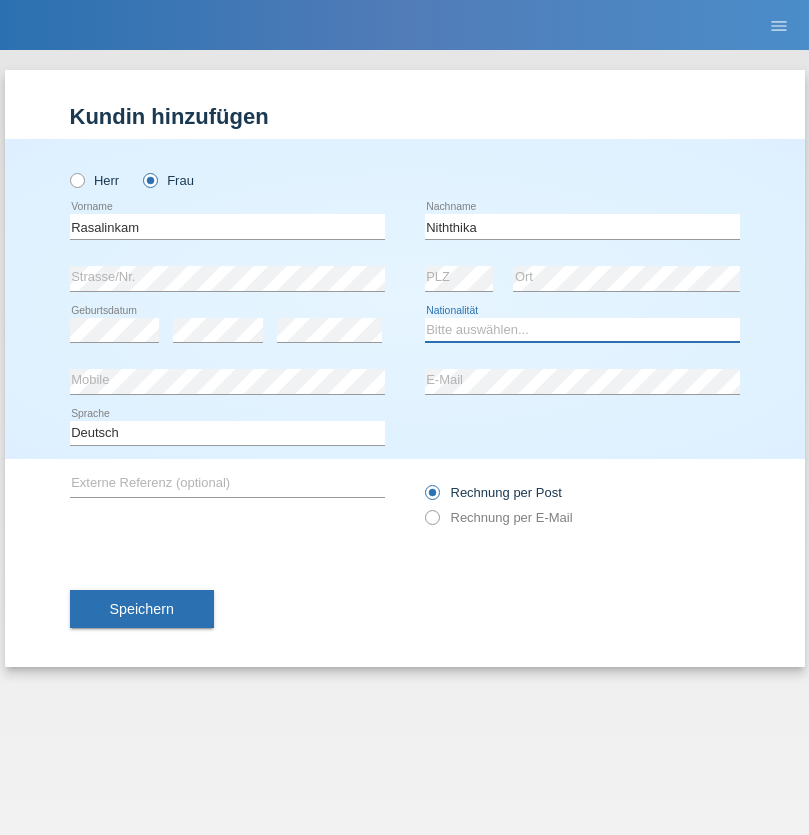 select on "LK" 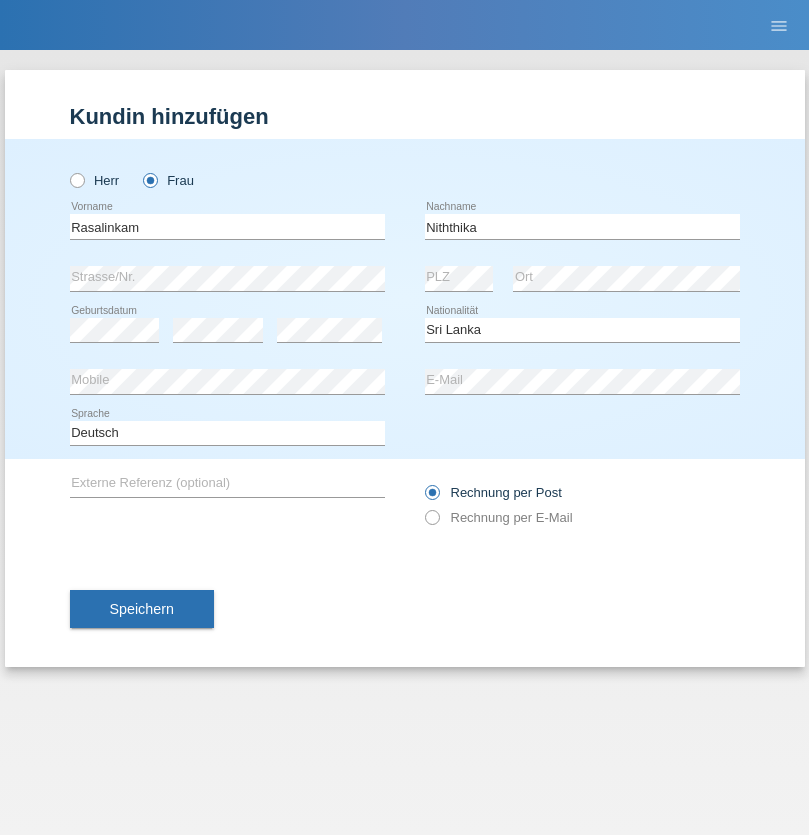 select on "C" 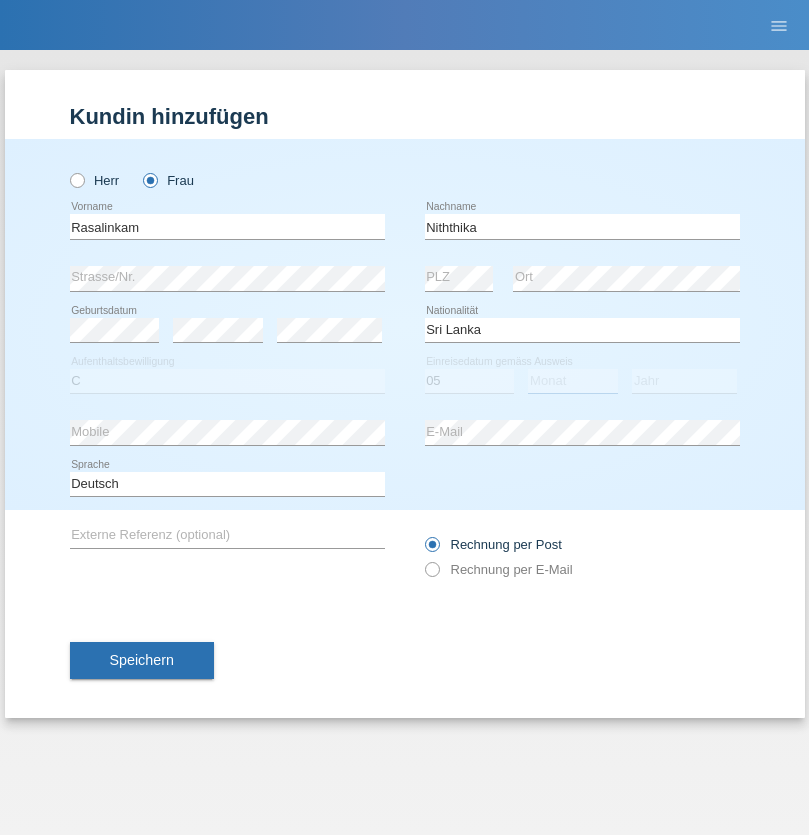 select on "08" 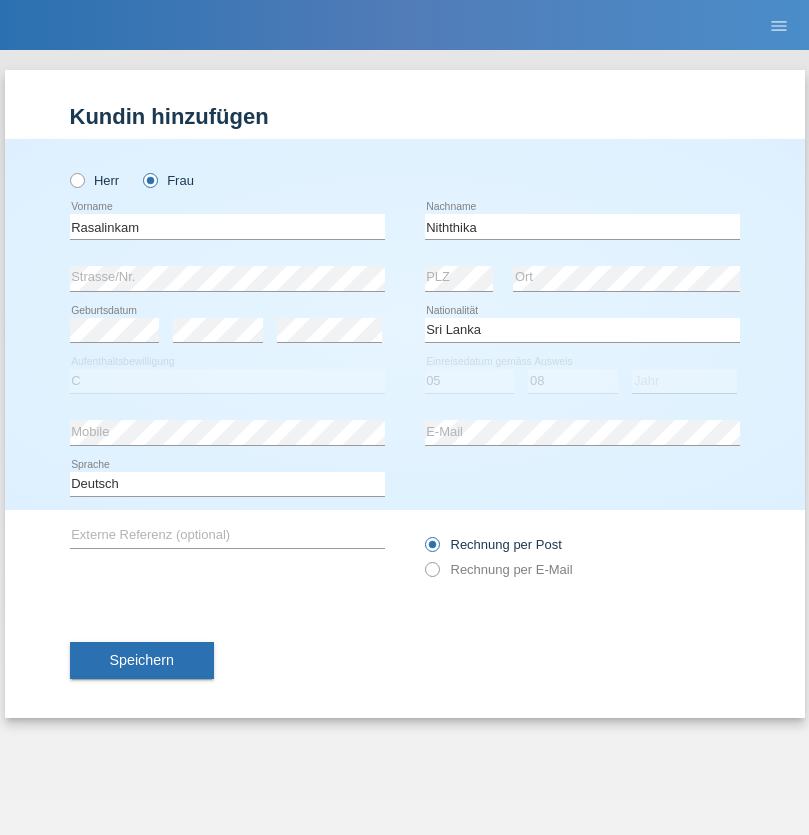 select on "2021" 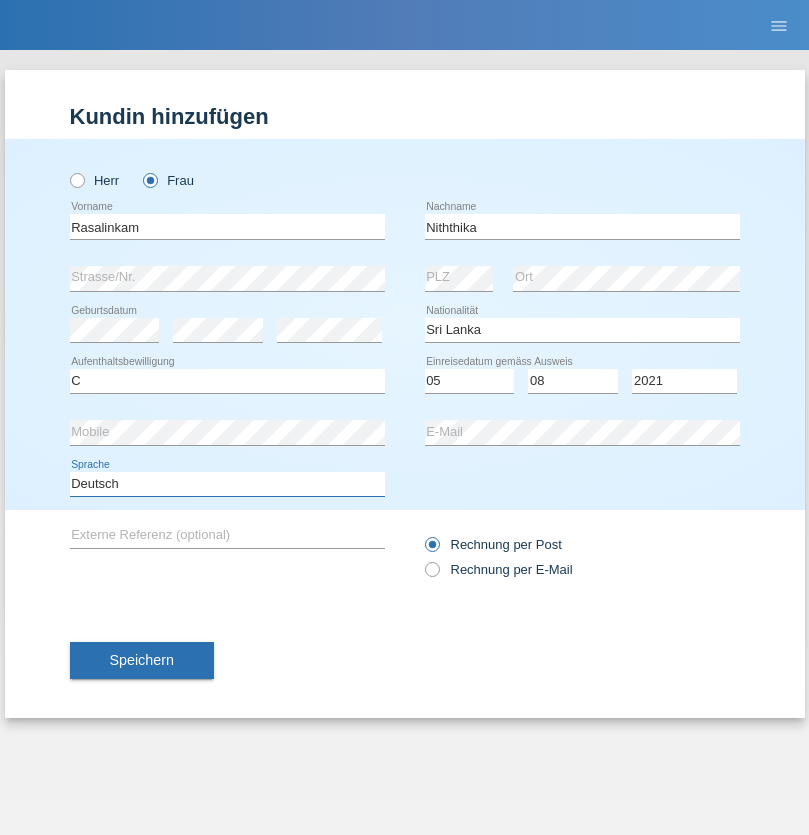 select on "en" 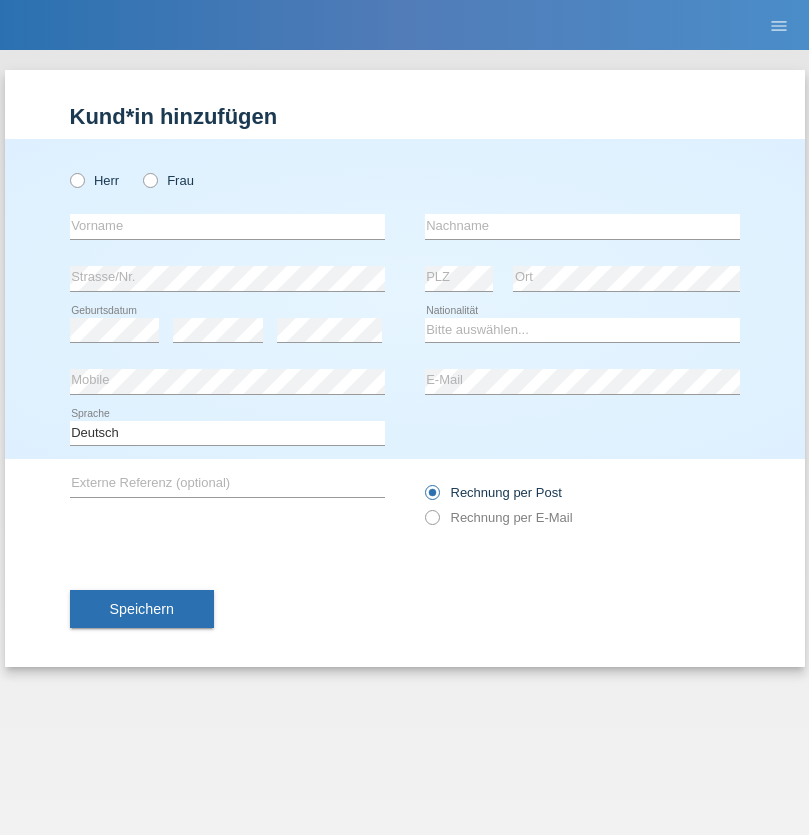 scroll, scrollTop: 0, scrollLeft: 0, axis: both 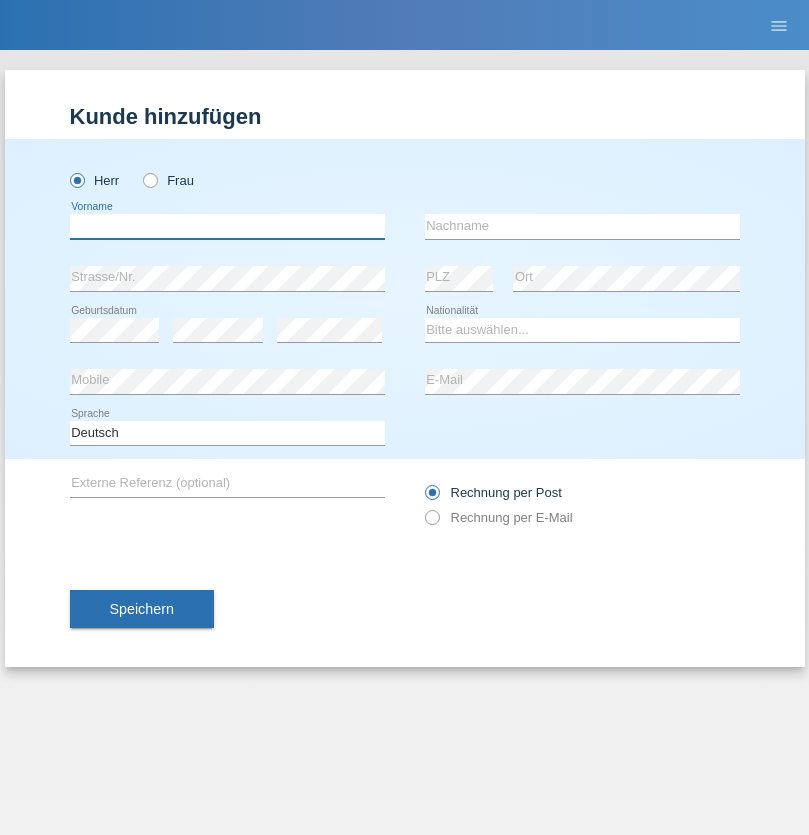 click at bounding box center (227, 226) 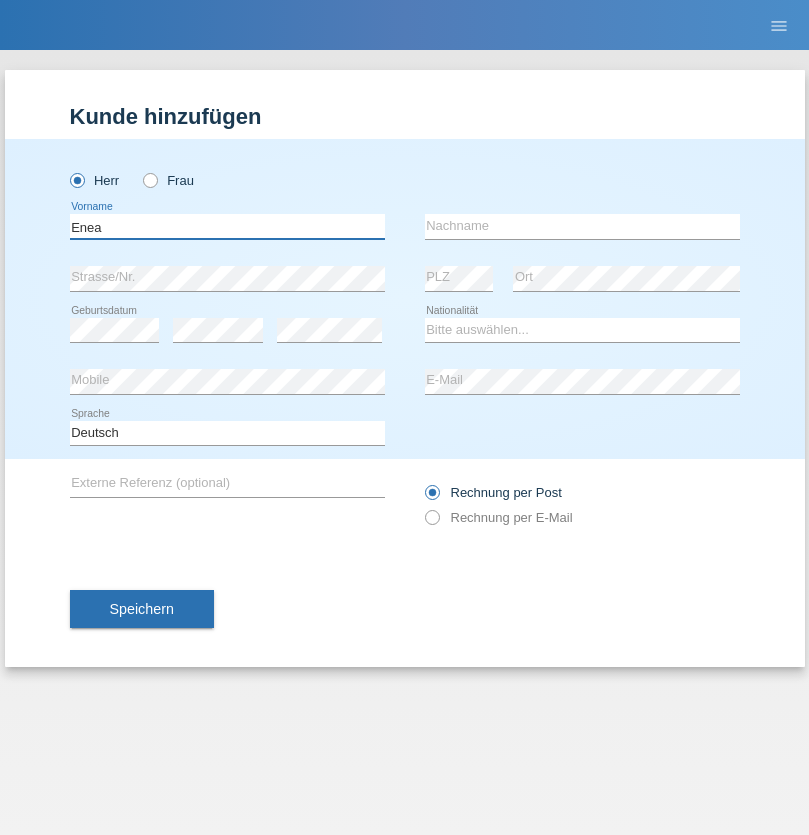 type on "Enea" 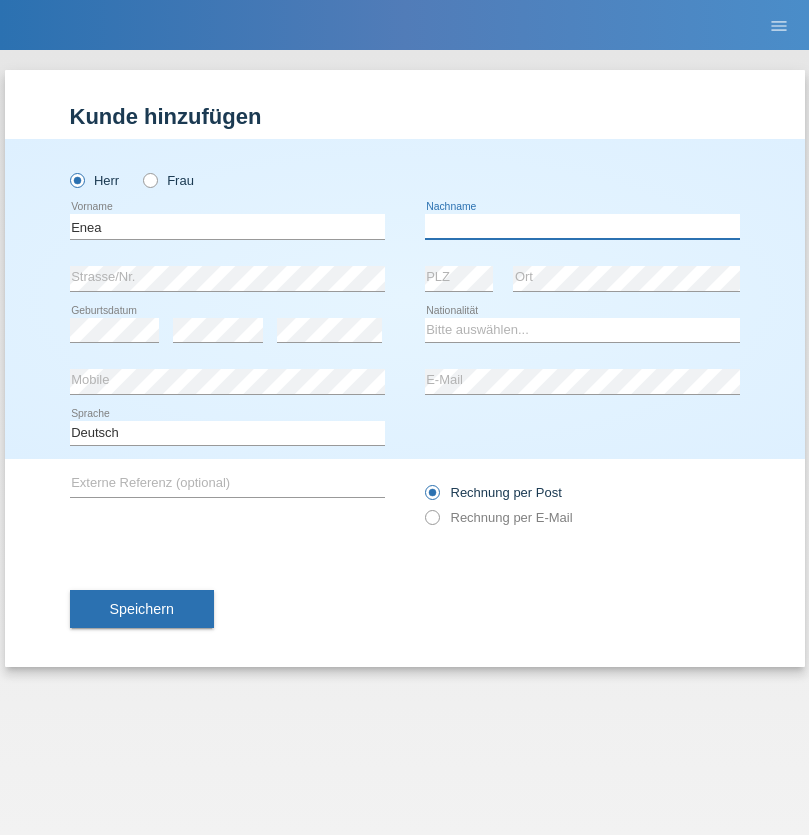 click at bounding box center [582, 226] 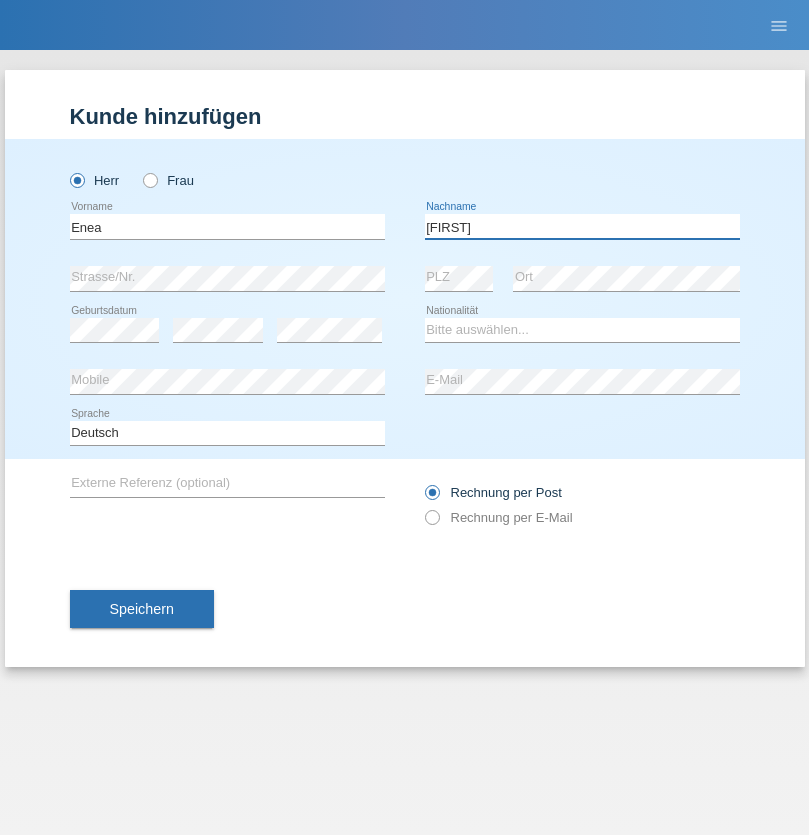 type on "Andrei" 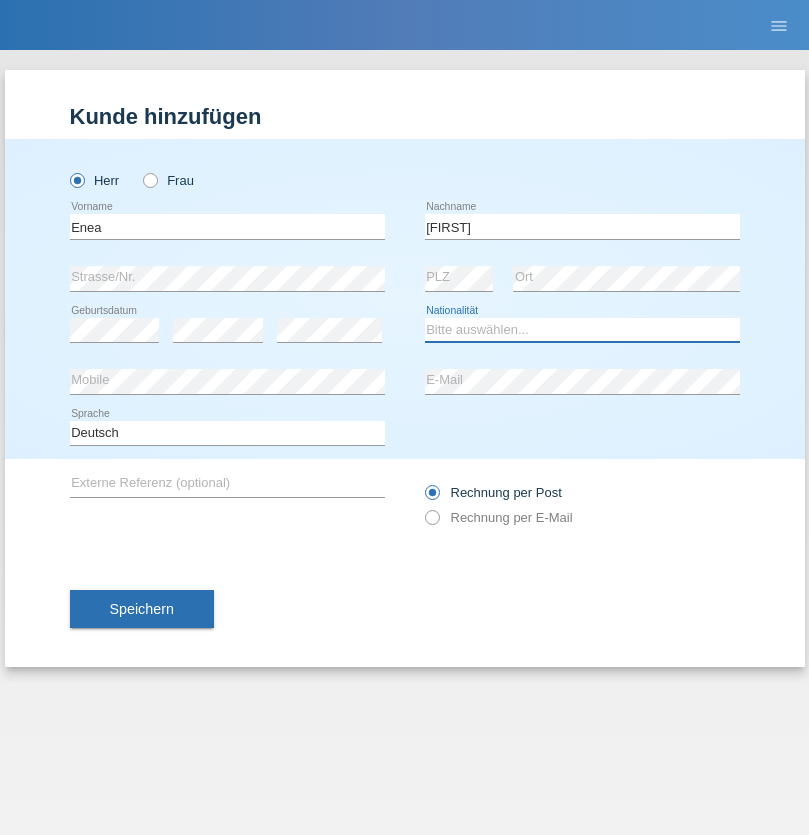 select on "OM" 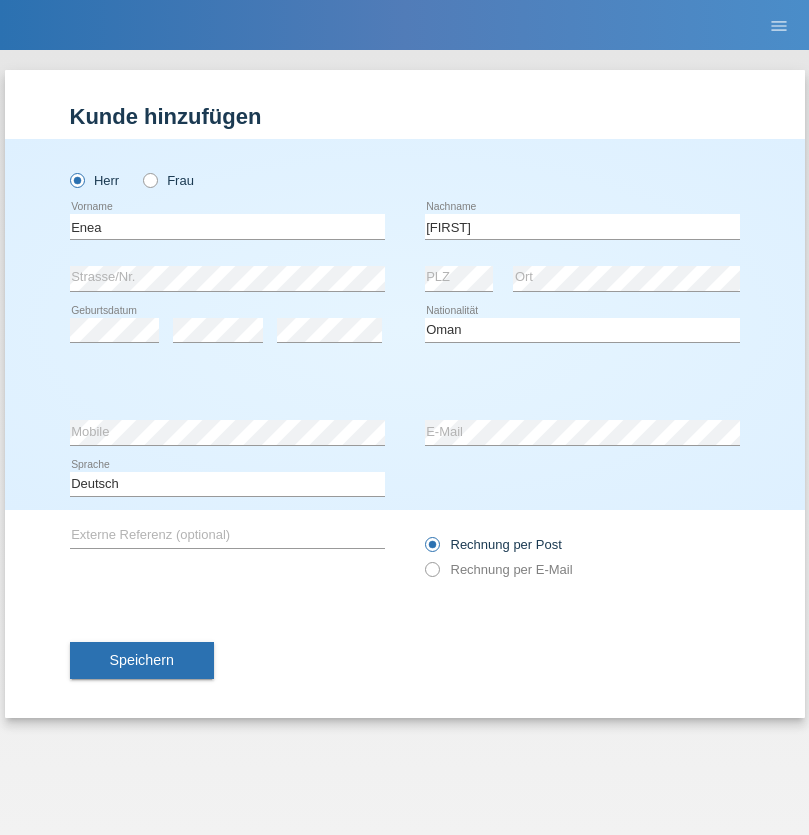 select on "C" 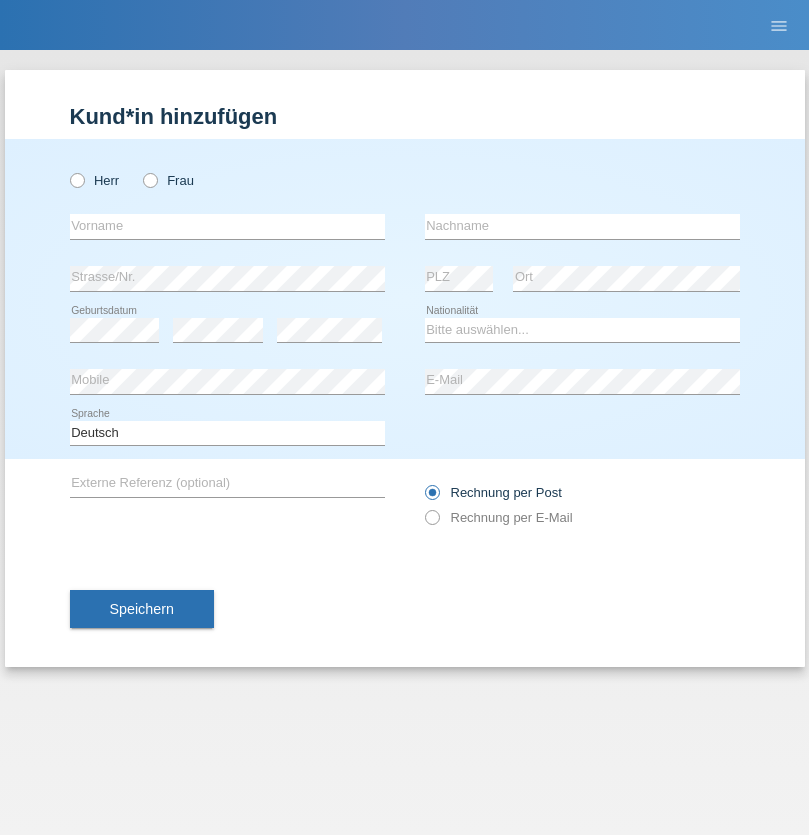 scroll, scrollTop: 0, scrollLeft: 0, axis: both 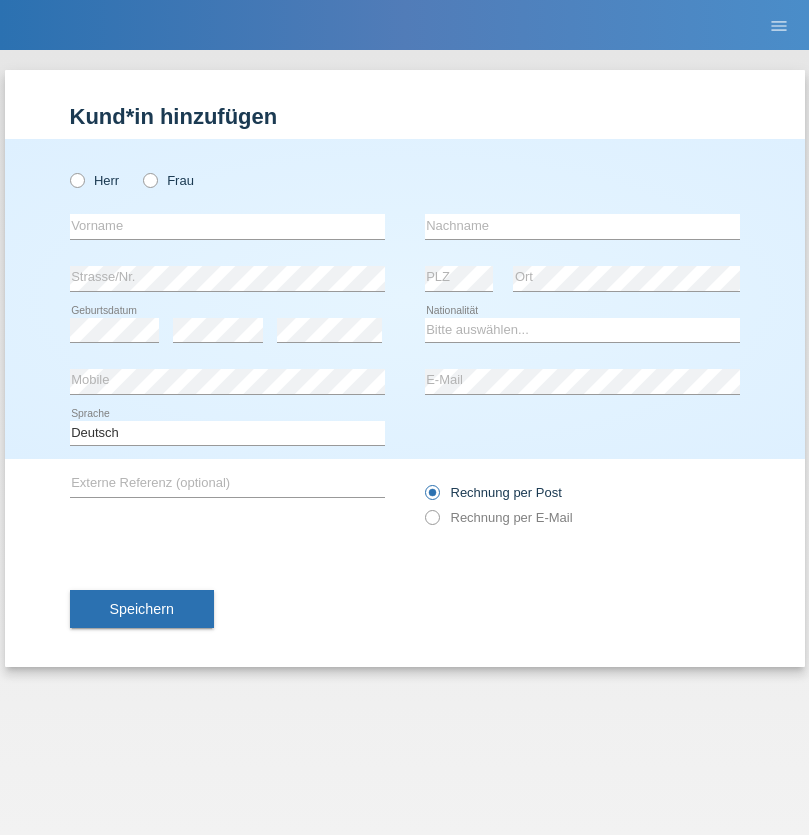 radio on "true" 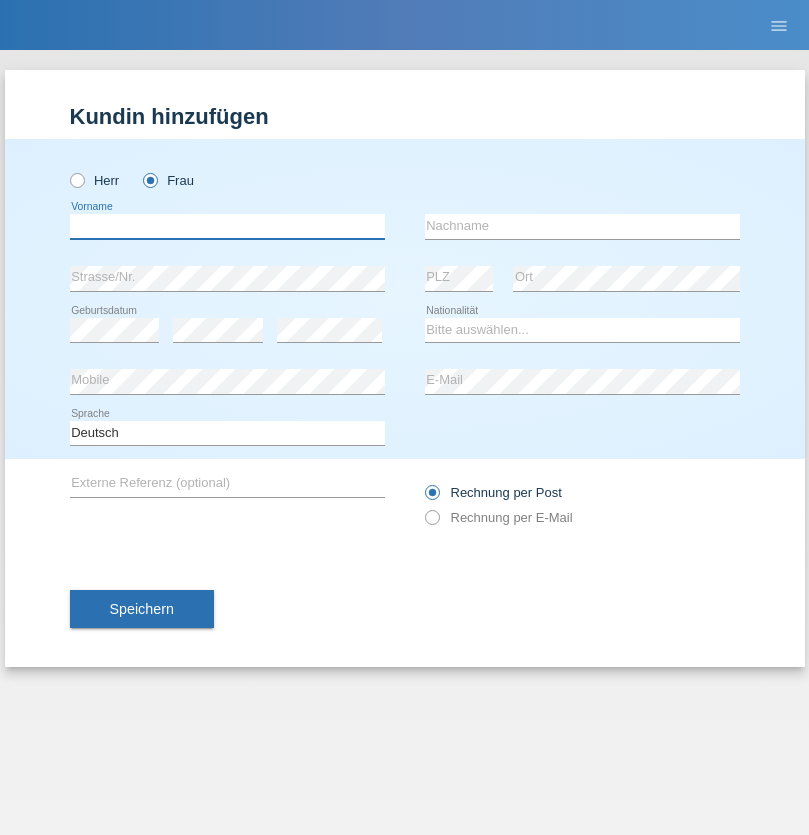 click at bounding box center [227, 226] 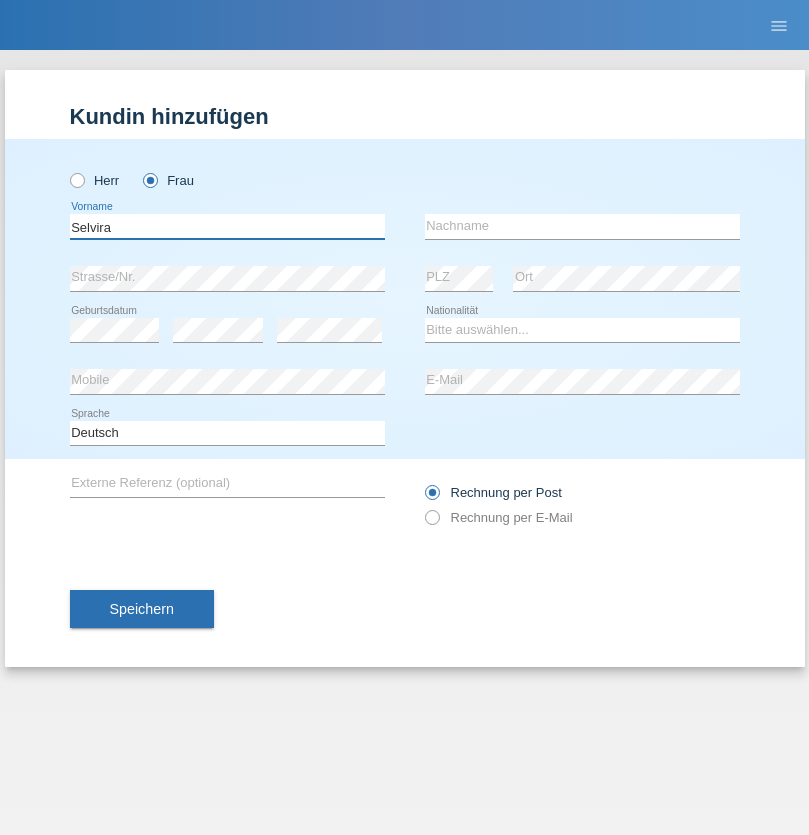 type on "Selvira" 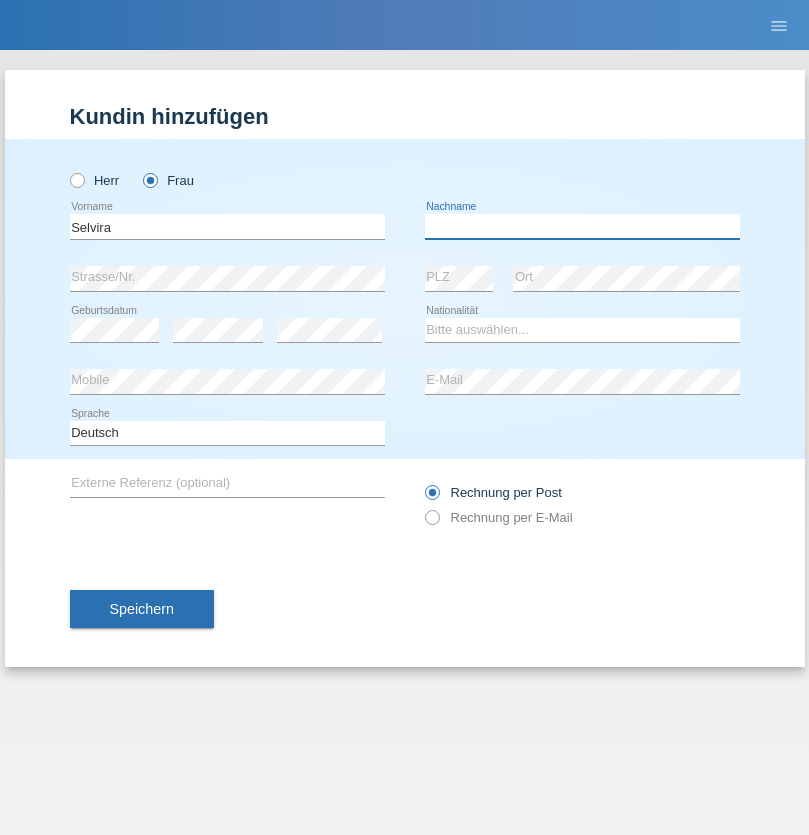 click at bounding box center (582, 226) 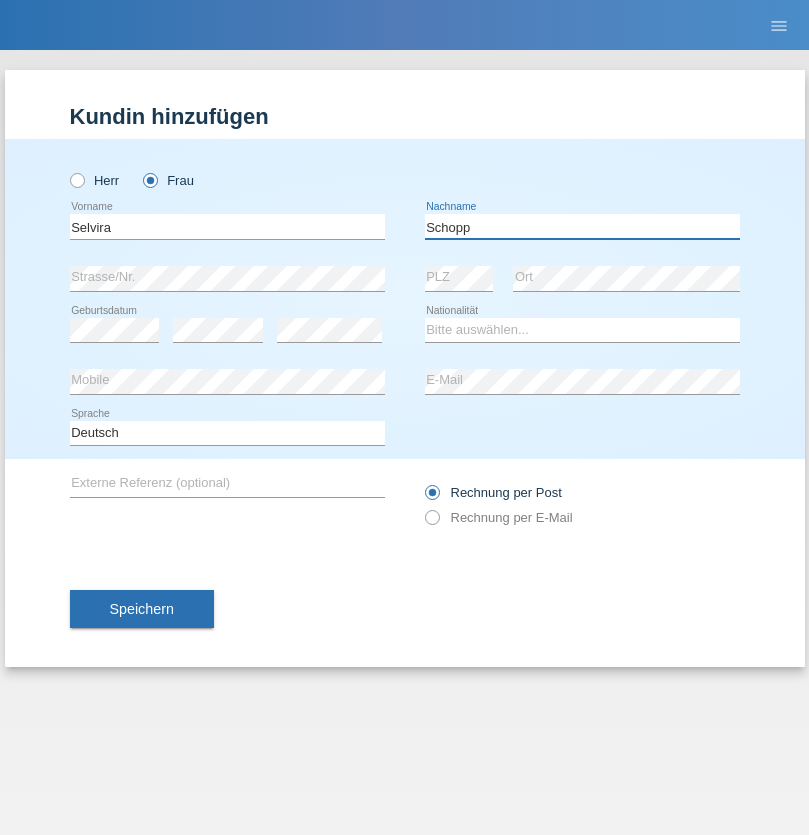type on "Schopp" 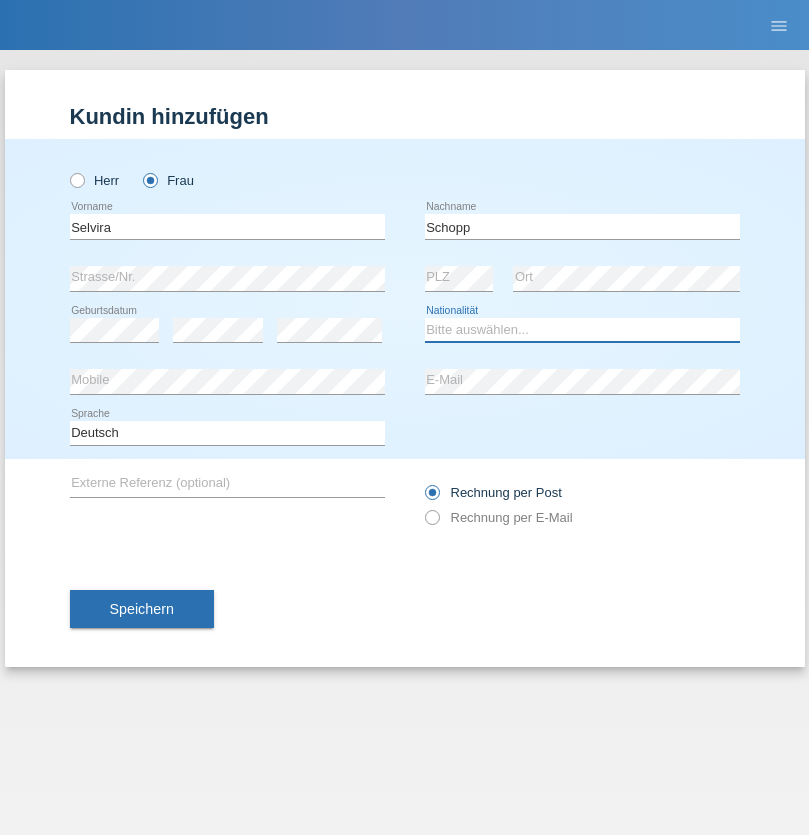 select on "CH" 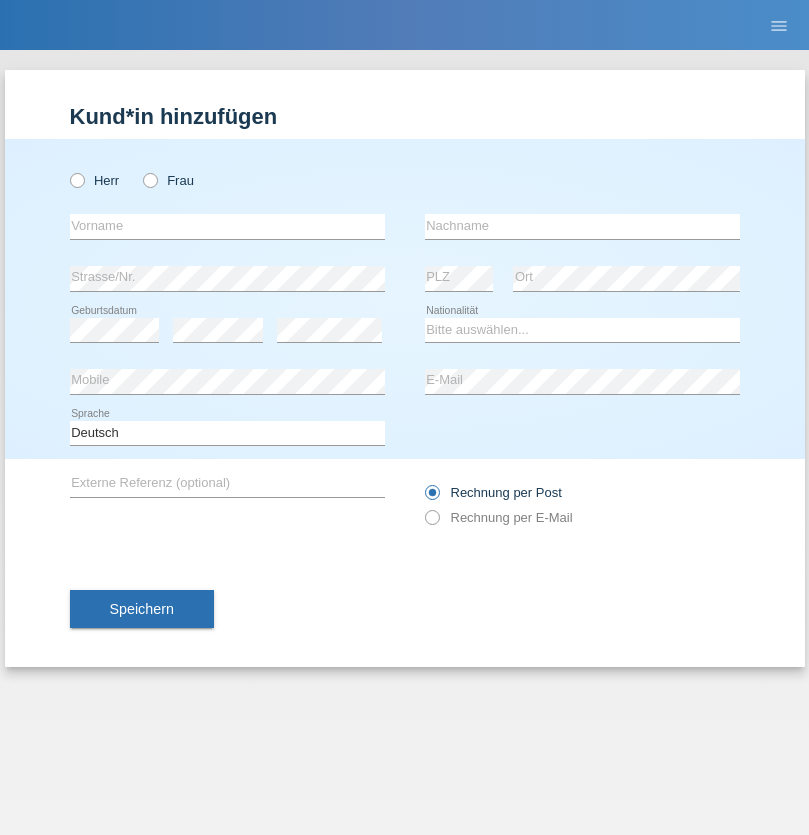scroll, scrollTop: 0, scrollLeft: 0, axis: both 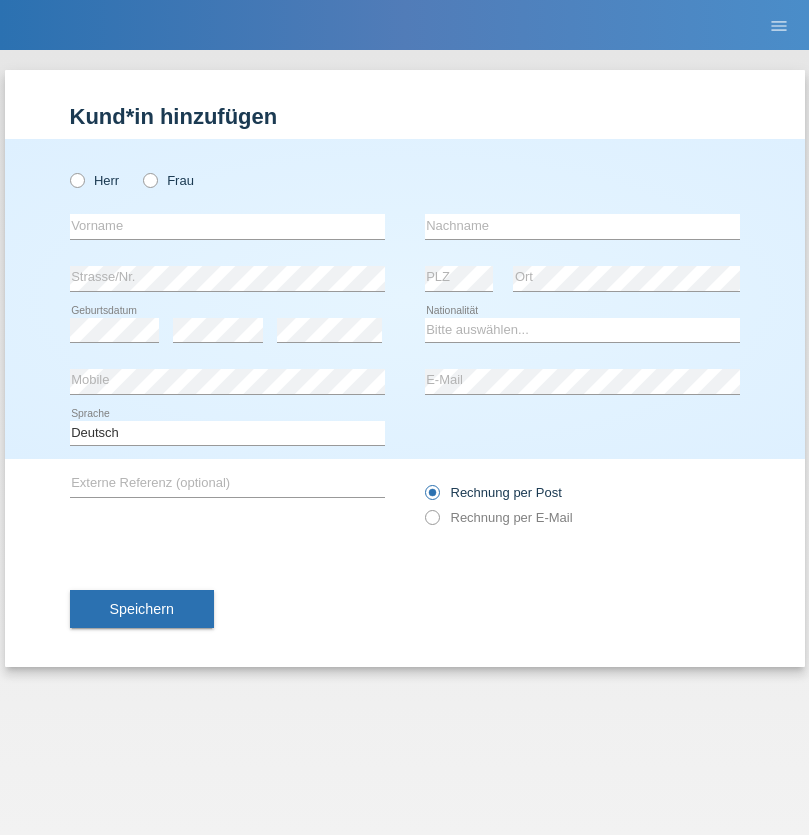 radio on "true" 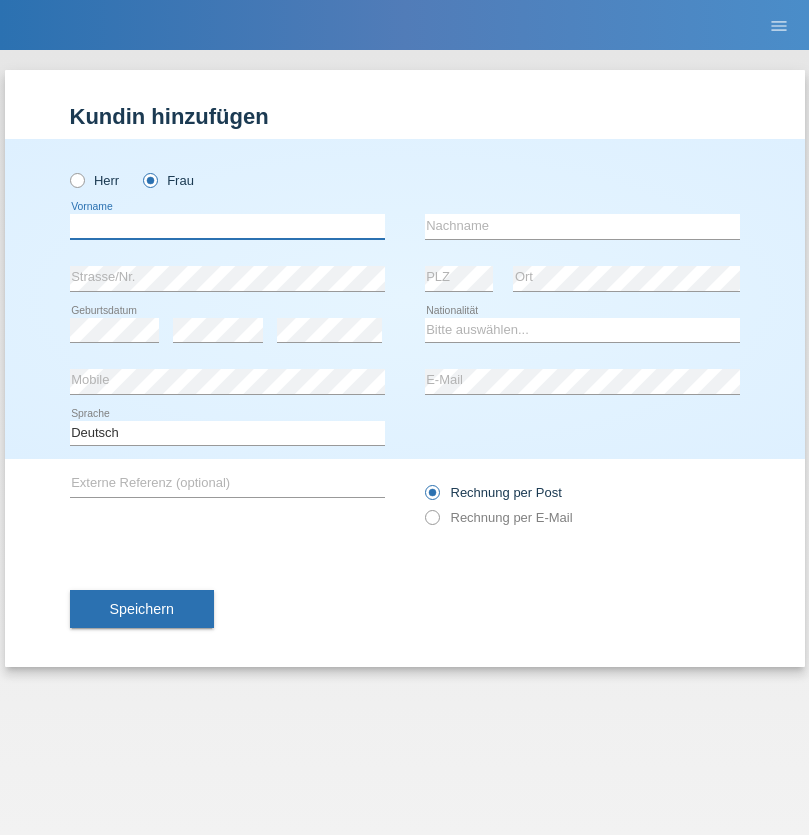 click at bounding box center (227, 226) 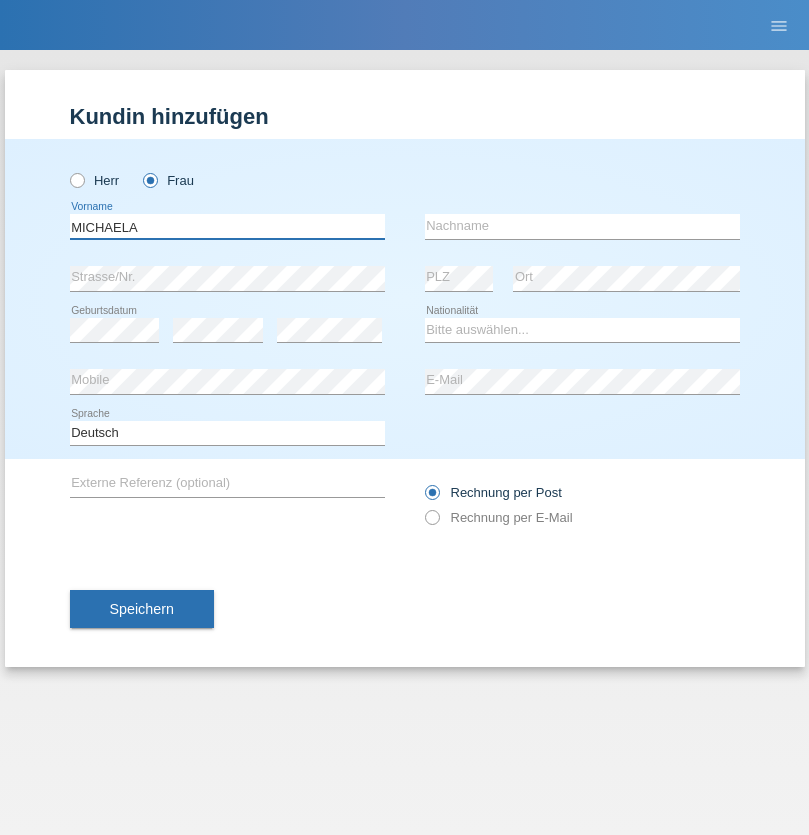 type on "MICHAELA" 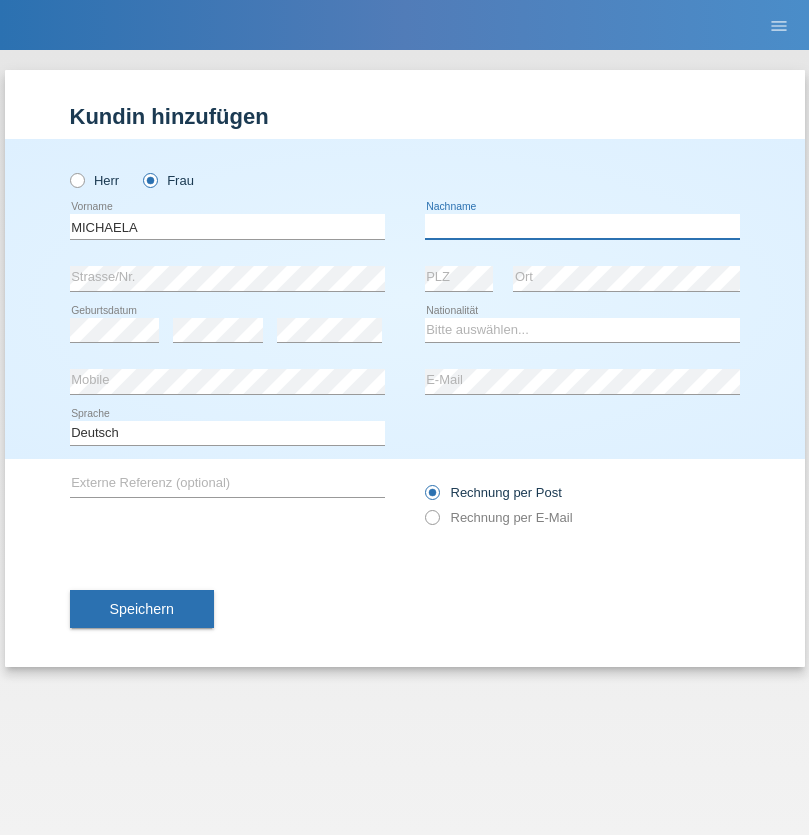 click at bounding box center [582, 226] 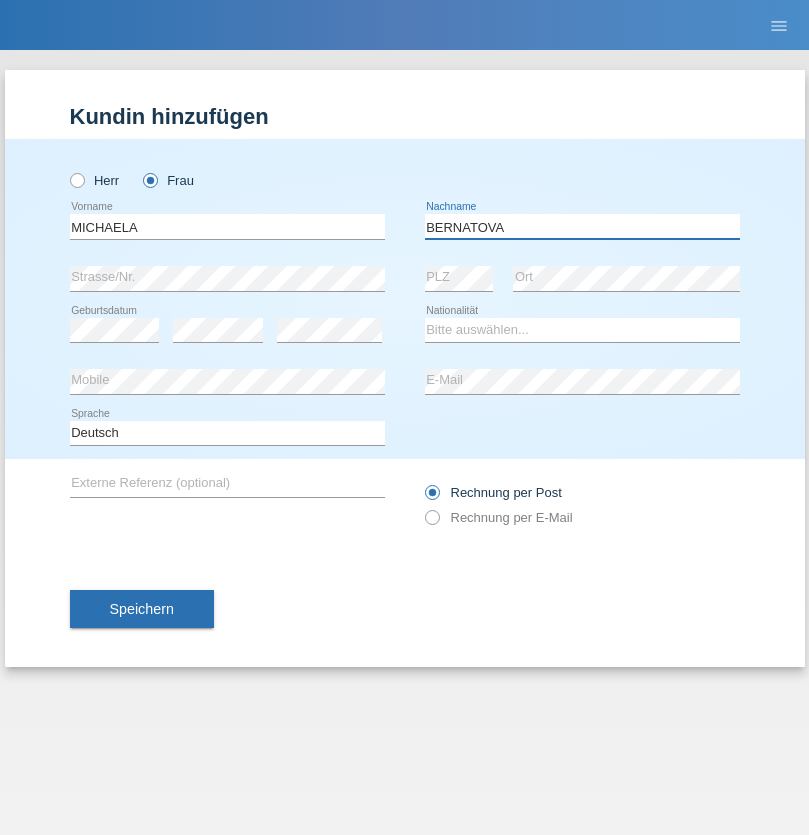 type on "BERNATOVA" 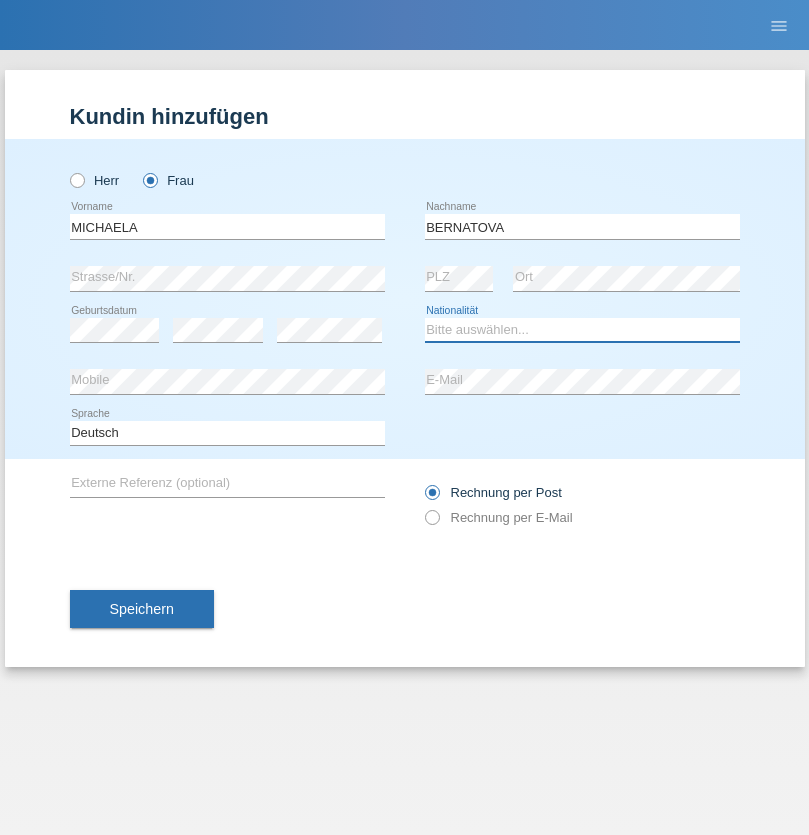 select on "SK" 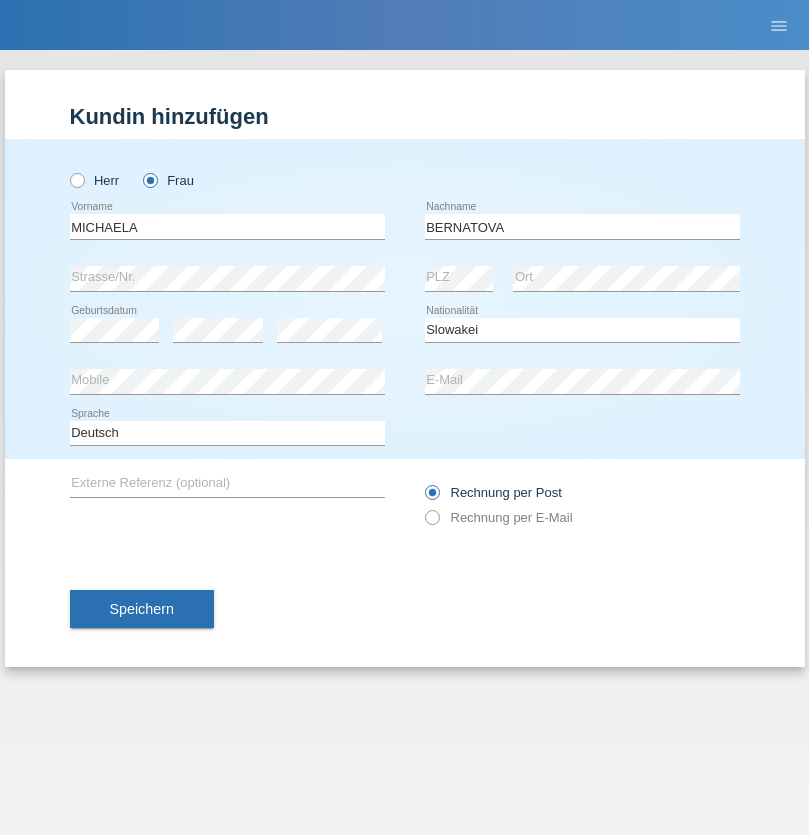 select on "C" 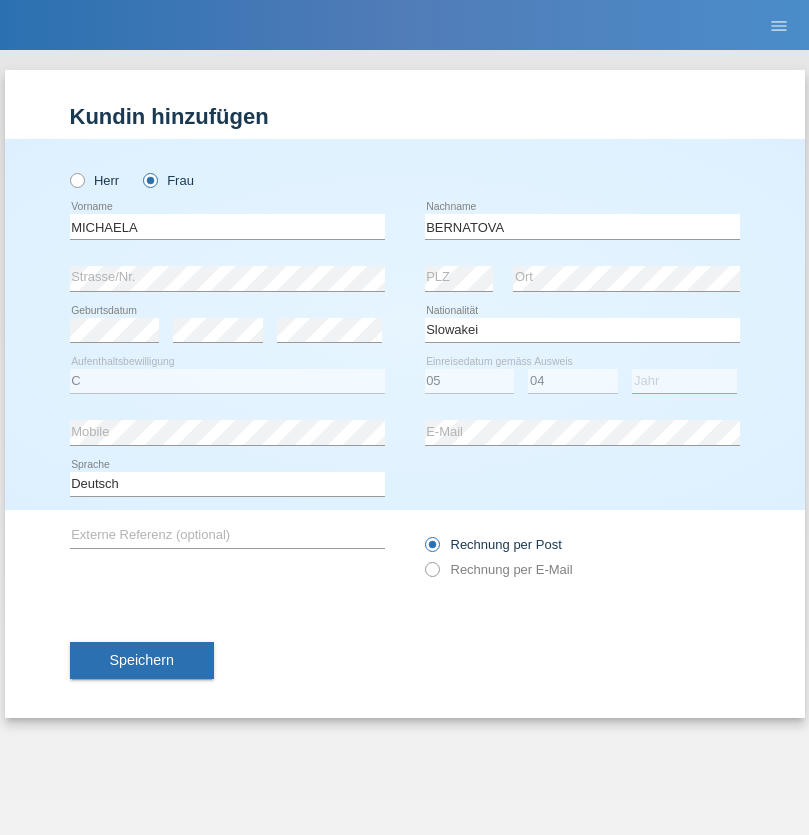 select on "2014" 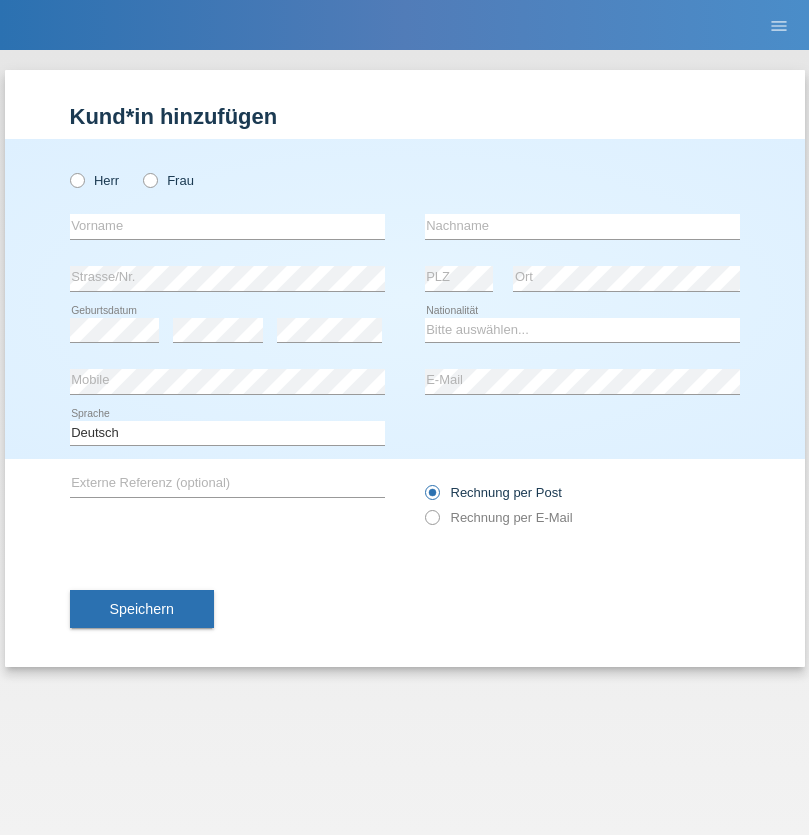 scroll, scrollTop: 0, scrollLeft: 0, axis: both 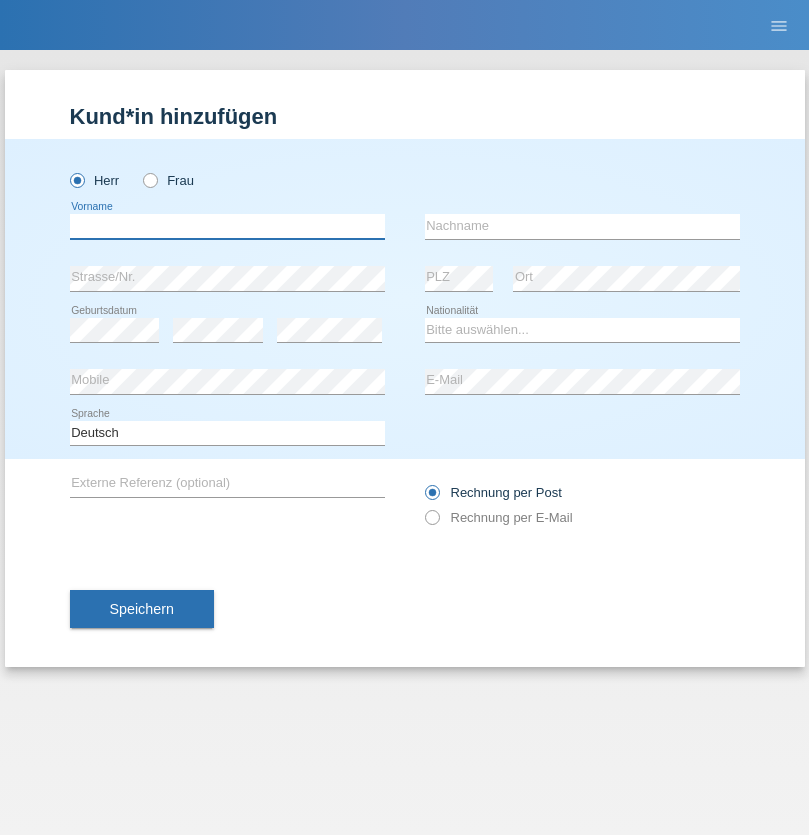 click at bounding box center [227, 226] 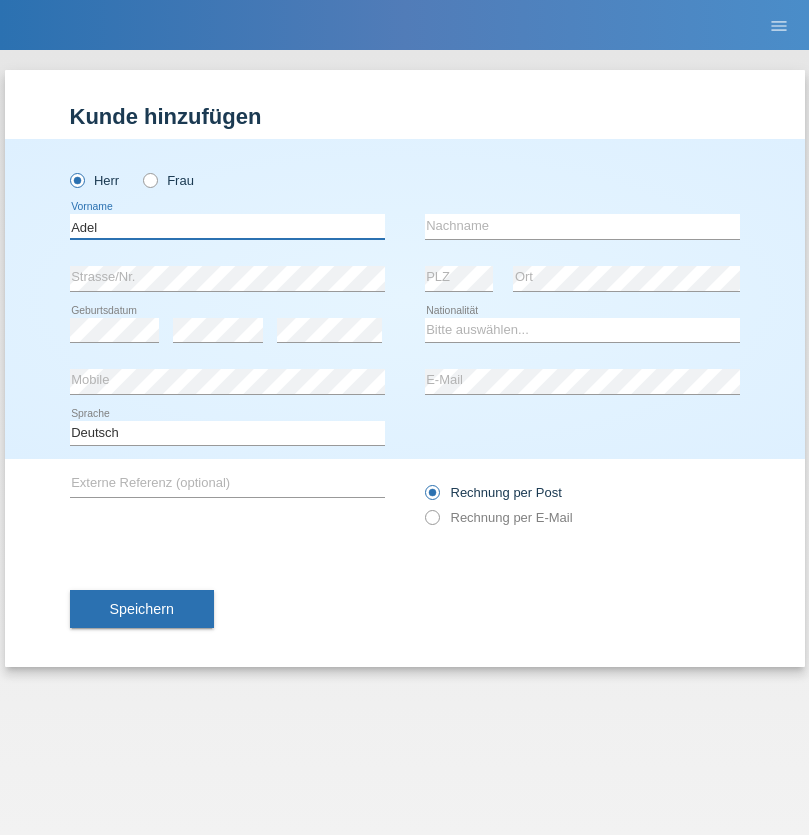 type on "Adel" 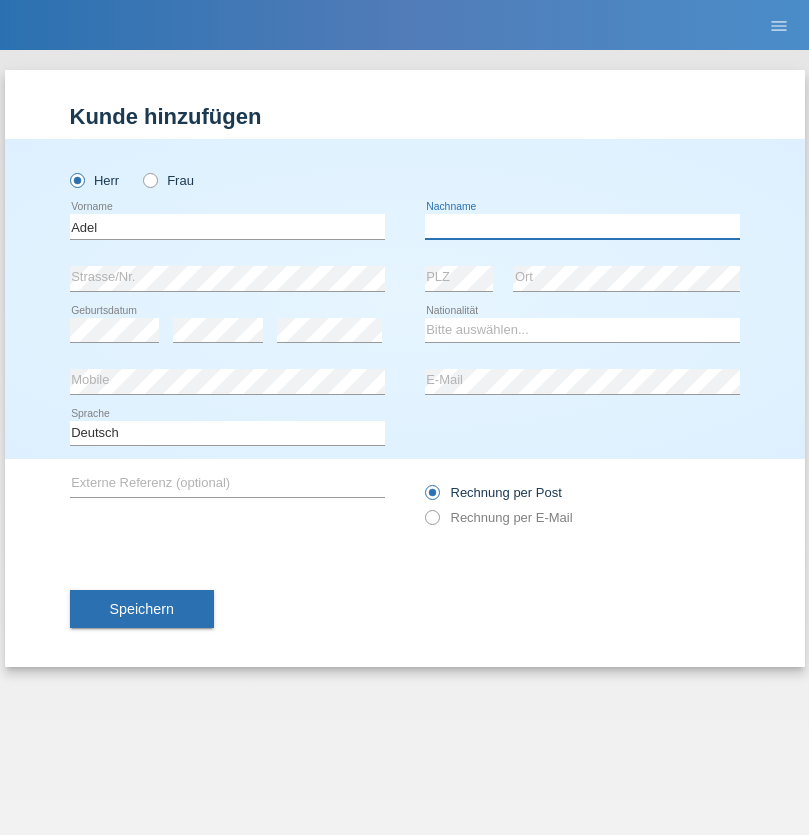click at bounding box center [582, 226] 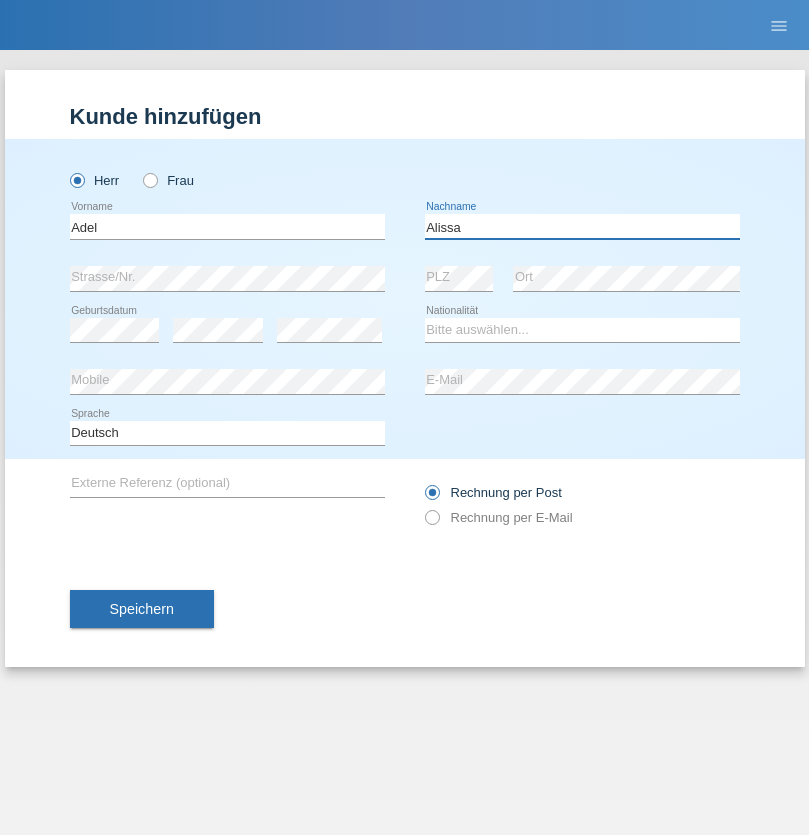 type on "Alissa" 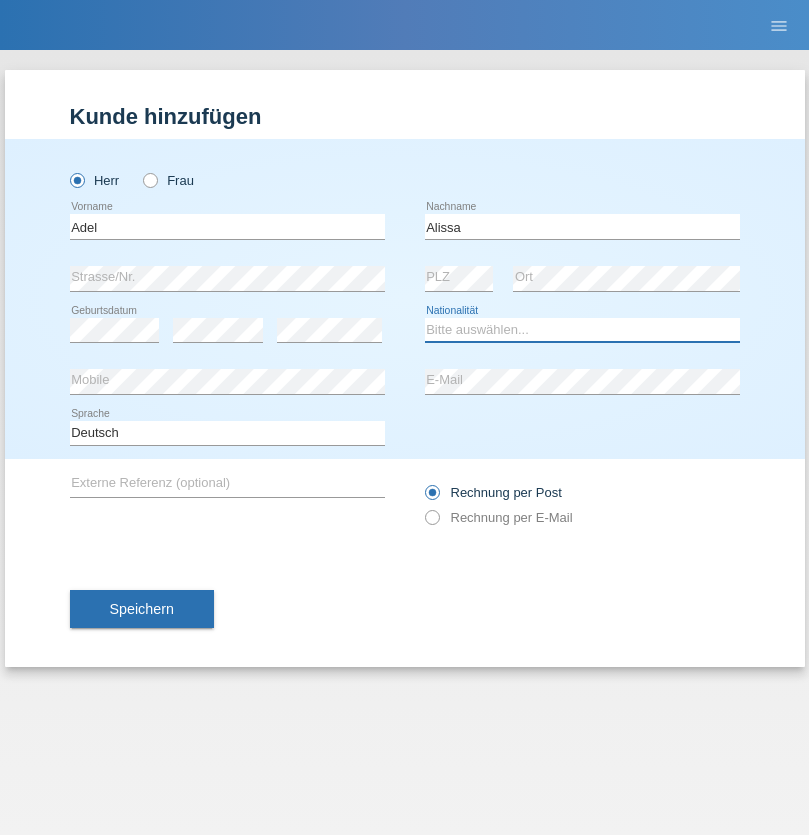 select on "SY" 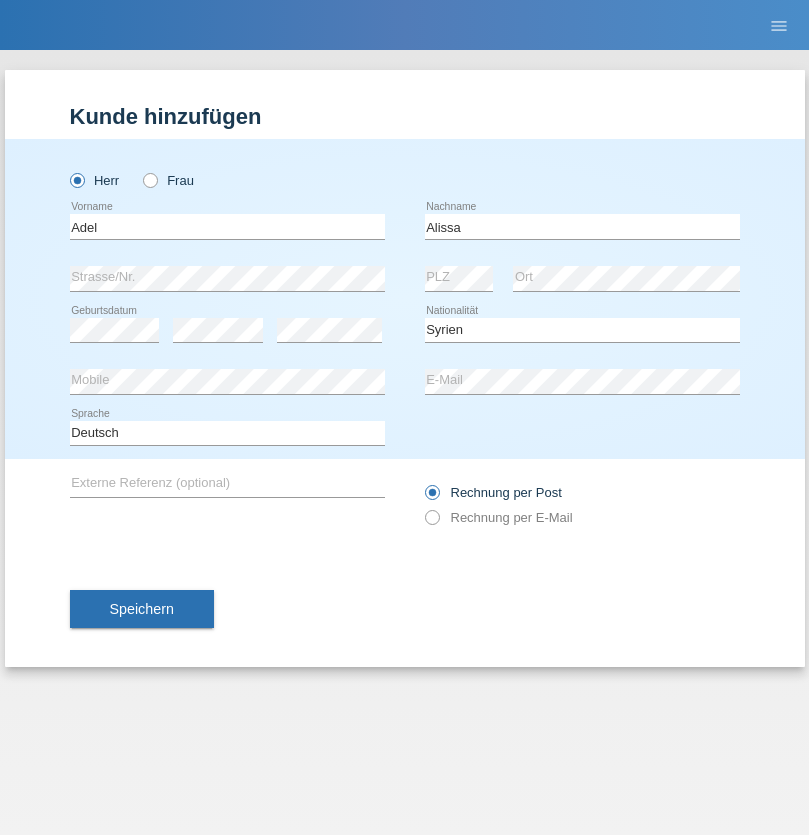 select on "C" 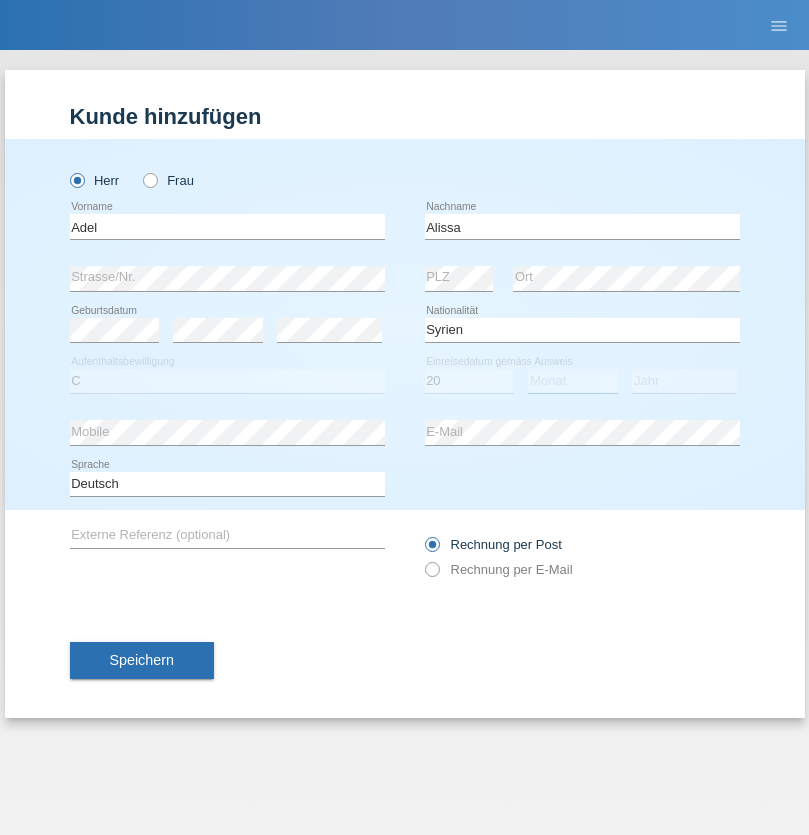 select on "09" 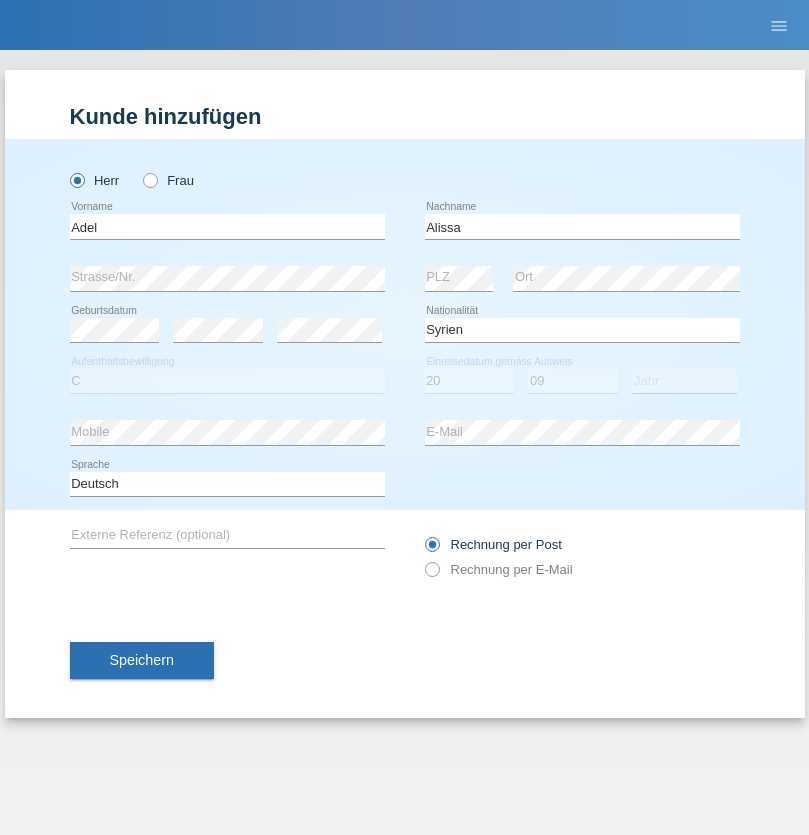 select on "2018" 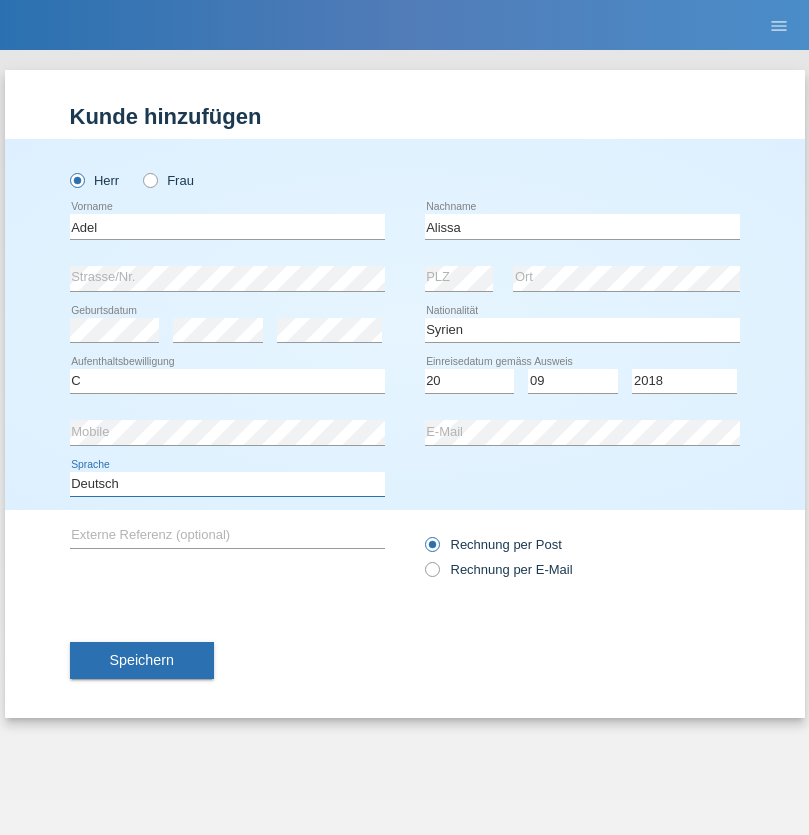 select on "en" 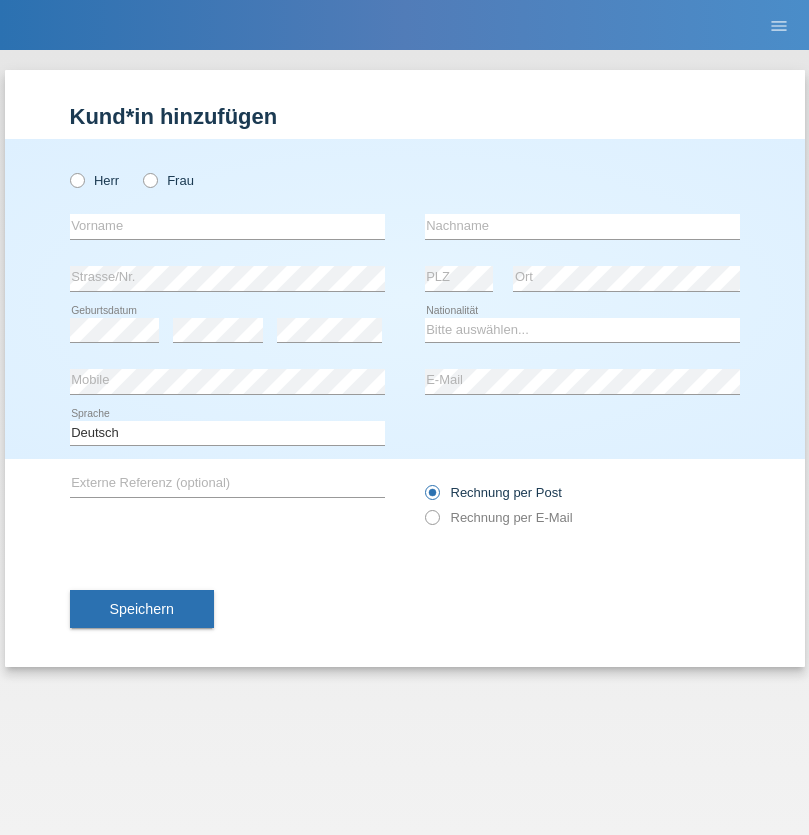 scroll, scrollTop: 0, scrollLeft: 0, axis: both 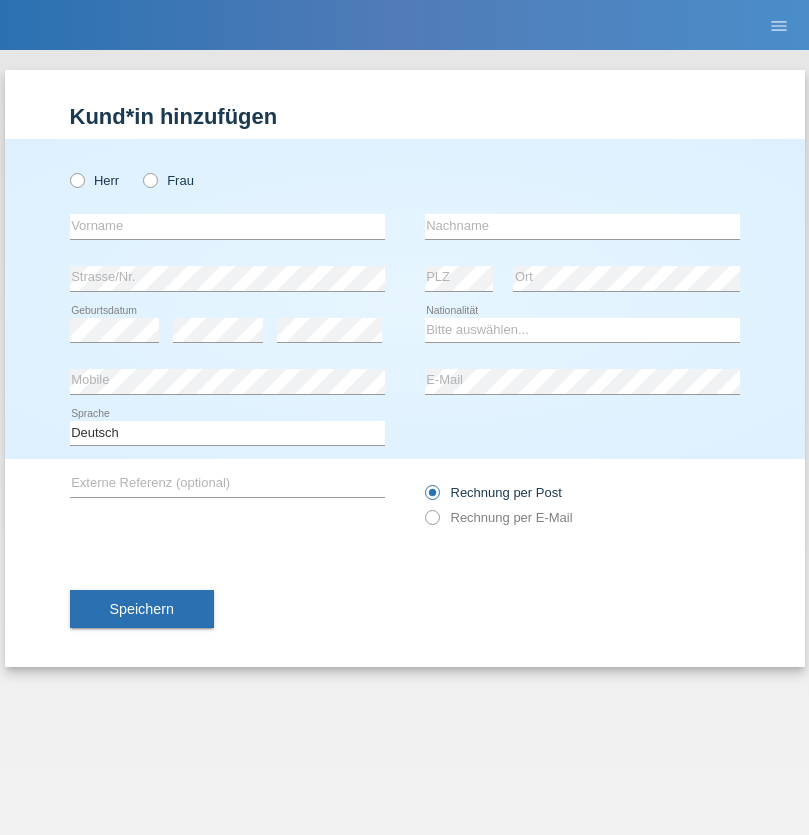 radio on "true" 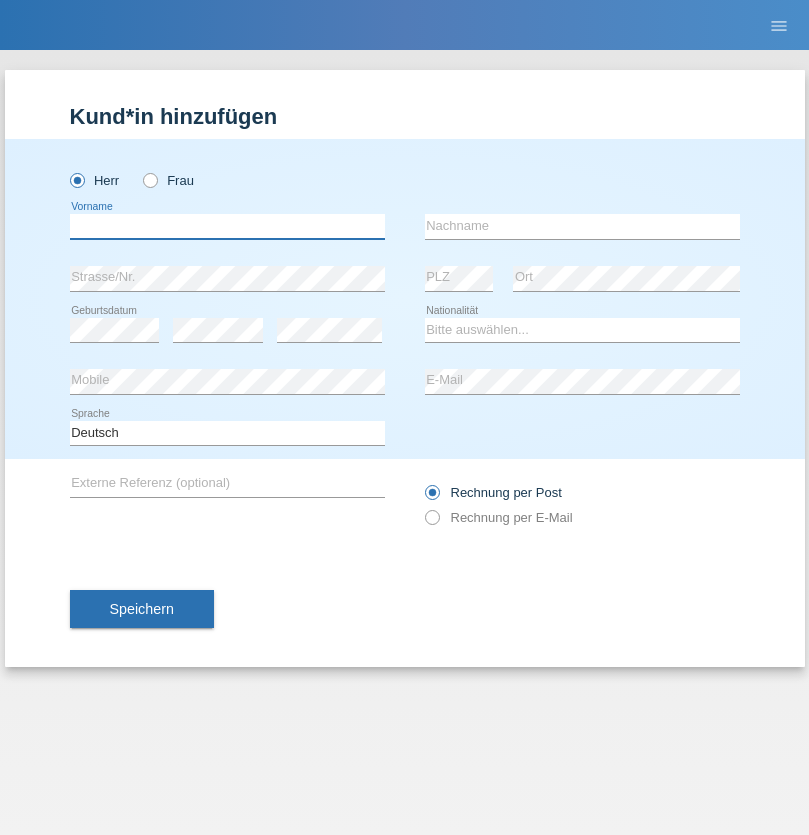 click at bounding box center [227, 226] 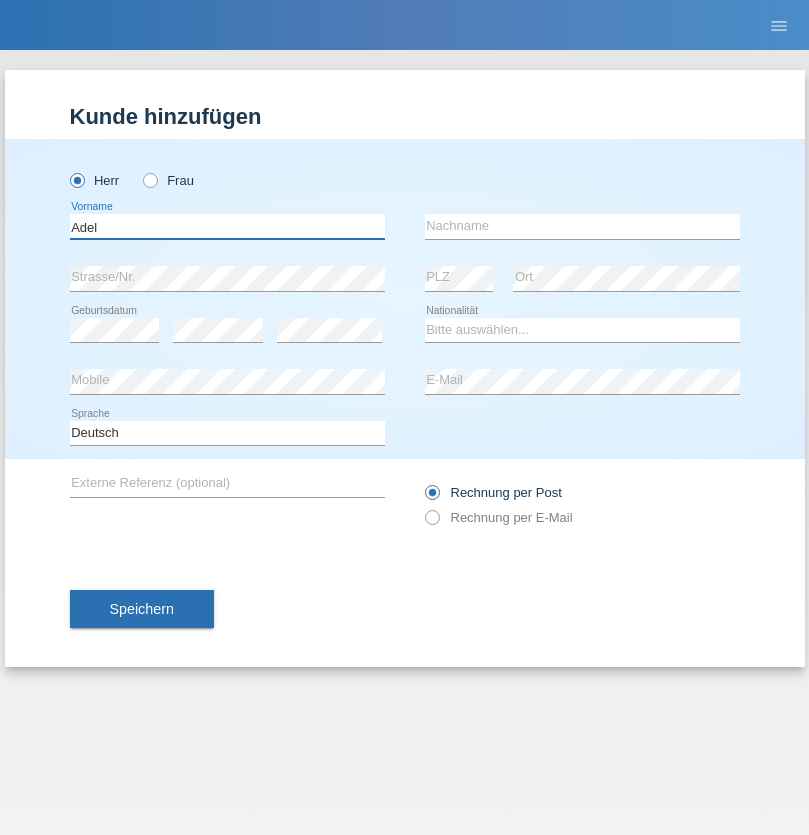 type on "Adel" 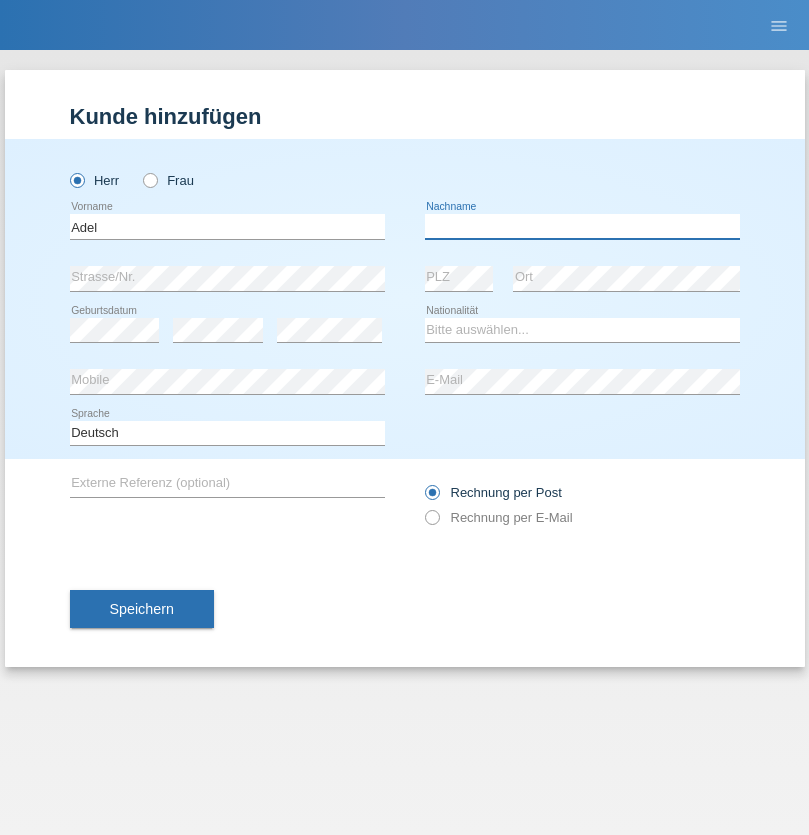 click at bounding box center [582, 226] 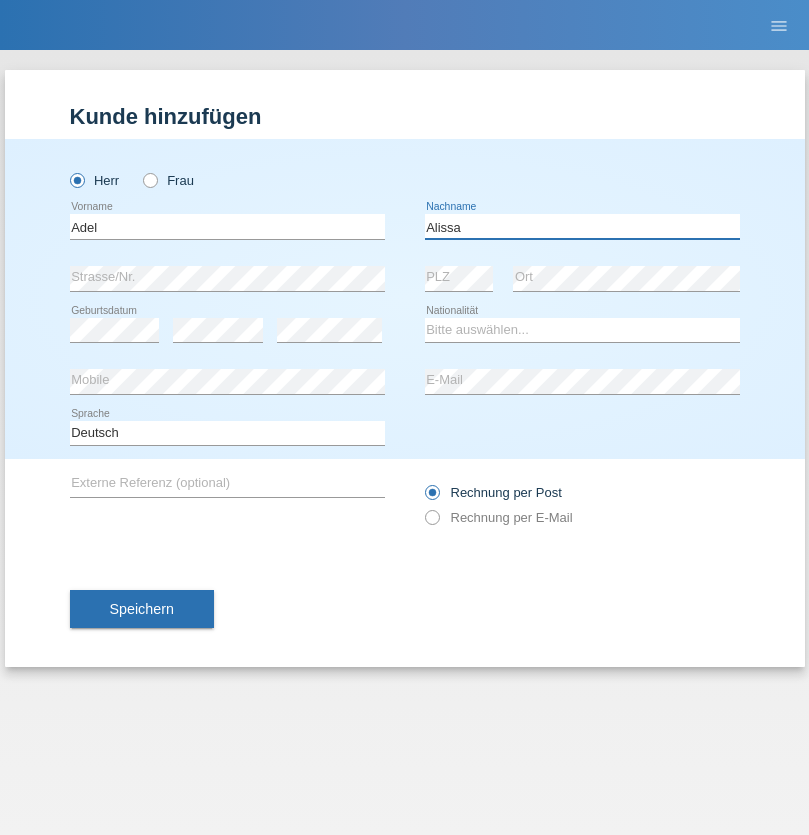 type on "Alissa" 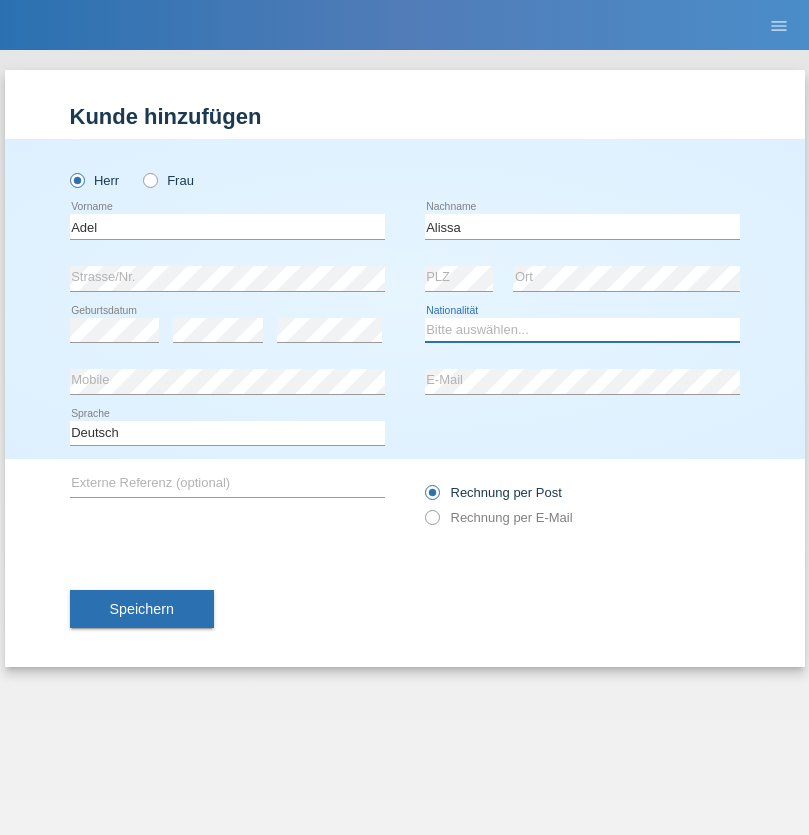 select on "SY" 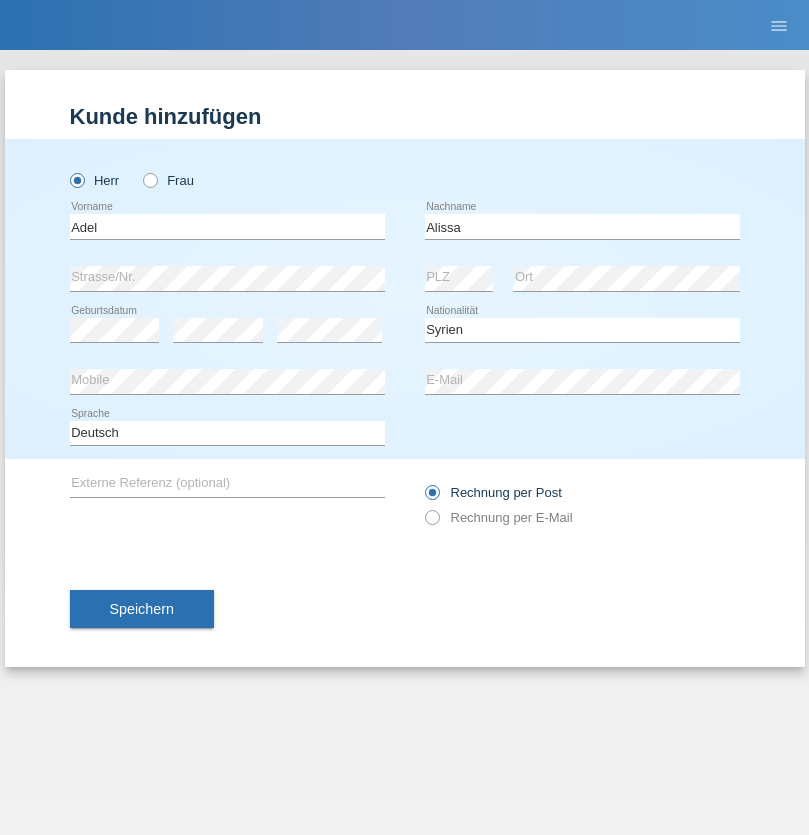 select on "C" 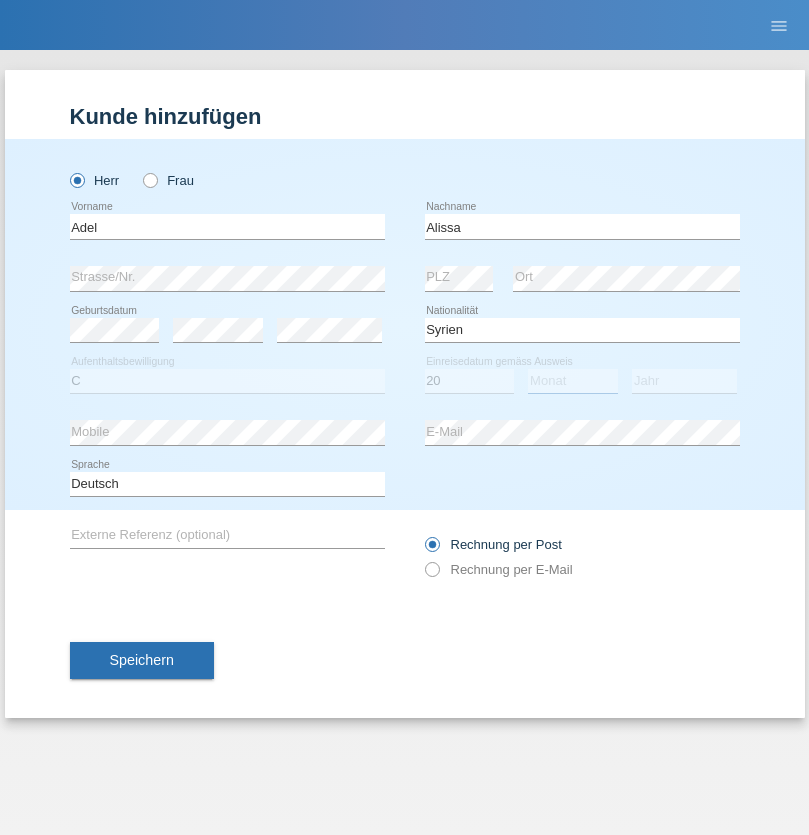 select on "09" 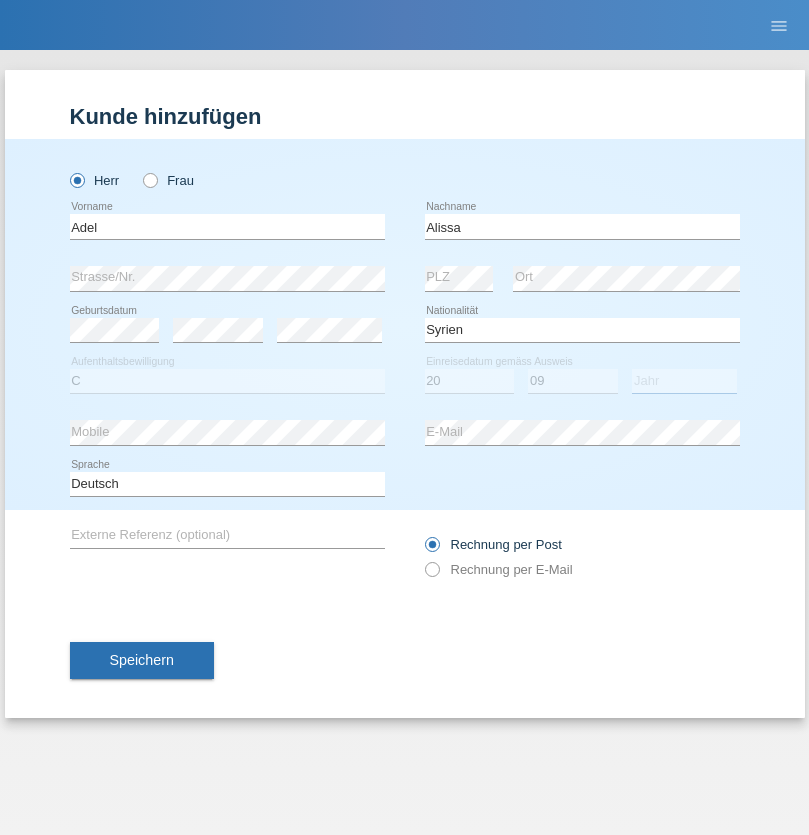 select on "2018" 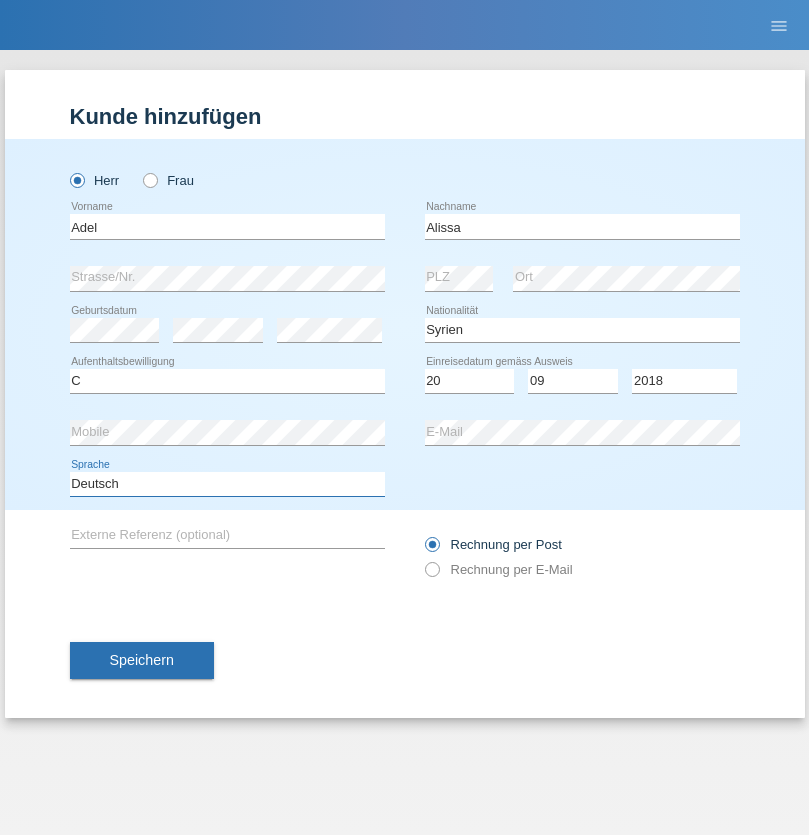 select on "en" 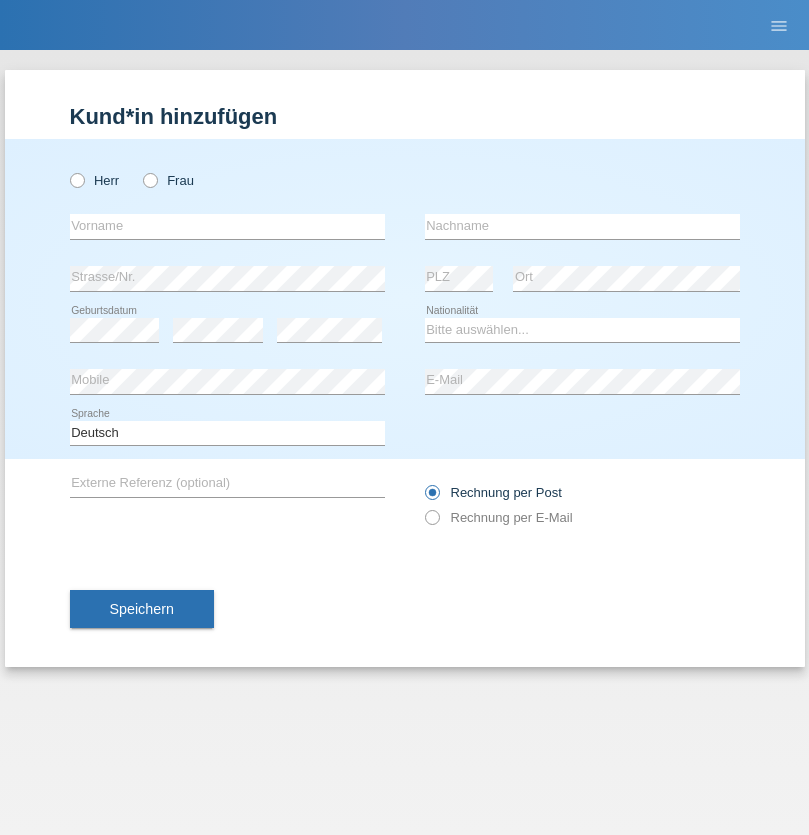 scroll, scrollTop: 0, scrollLeft: 0, axis: both 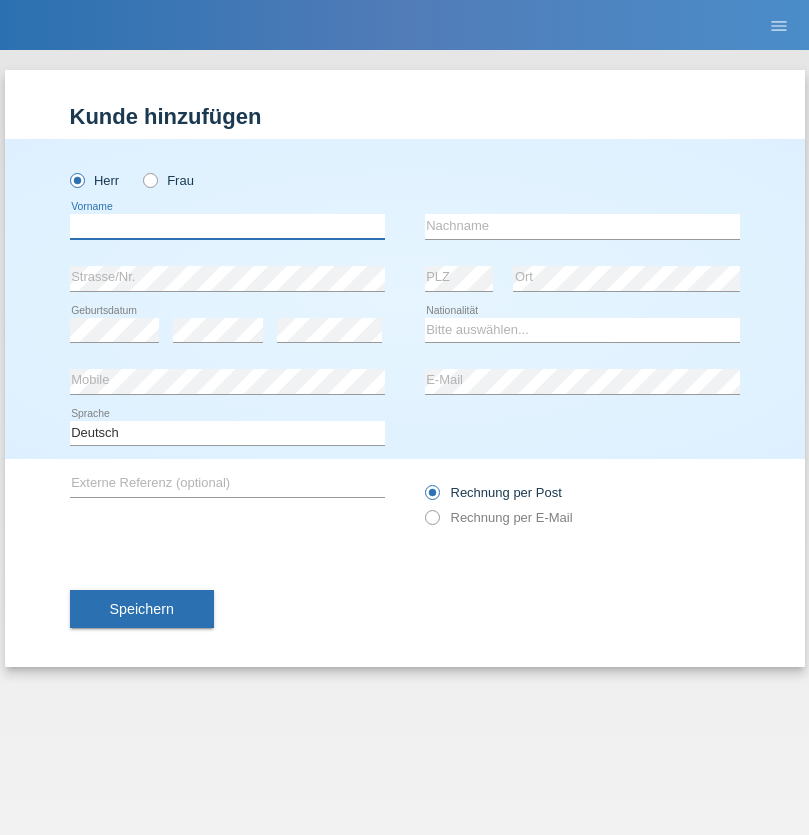 click at bounding box center (227, 226) 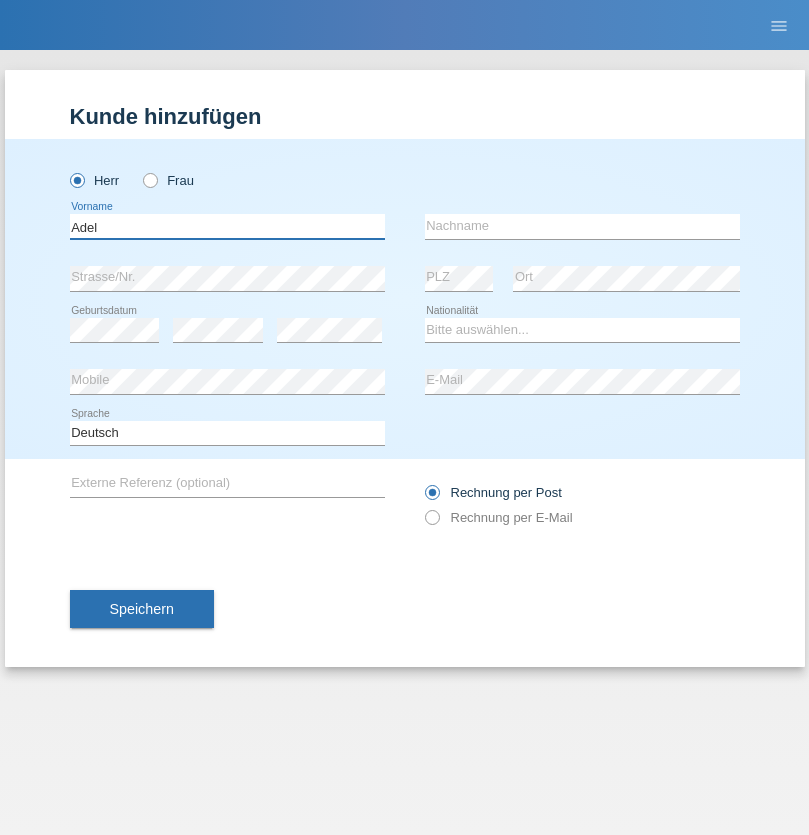 type on "Adel" 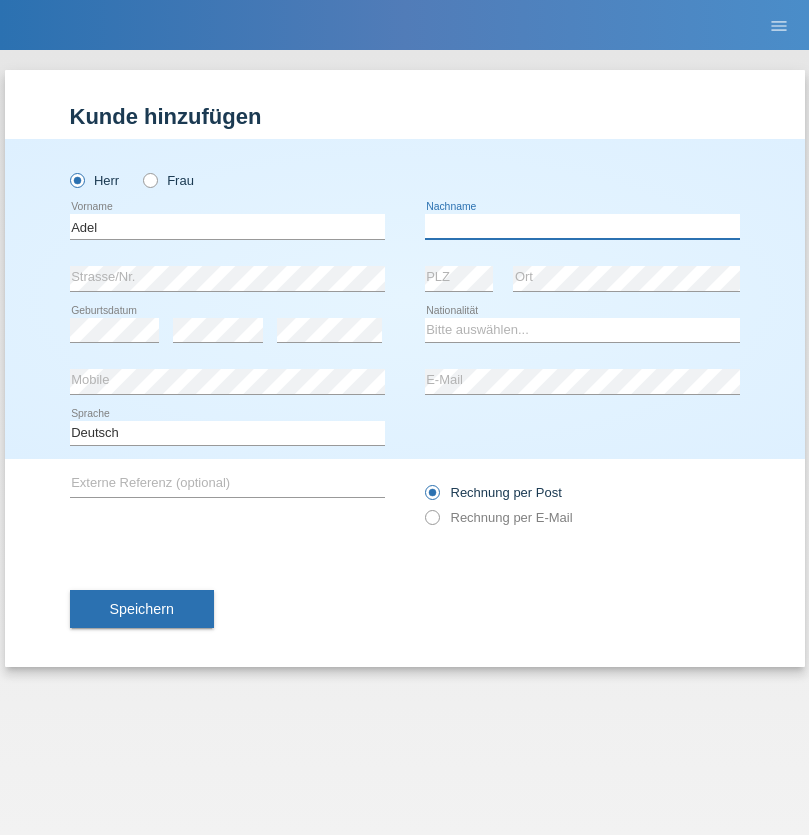 click at bounding box center (582, 226) 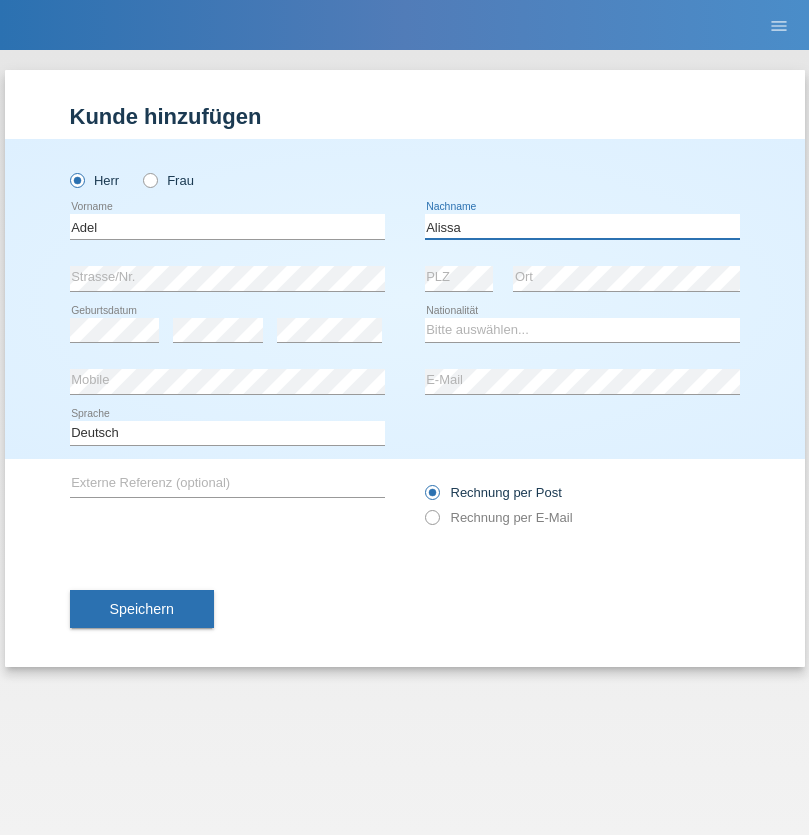 type on "Alissa" 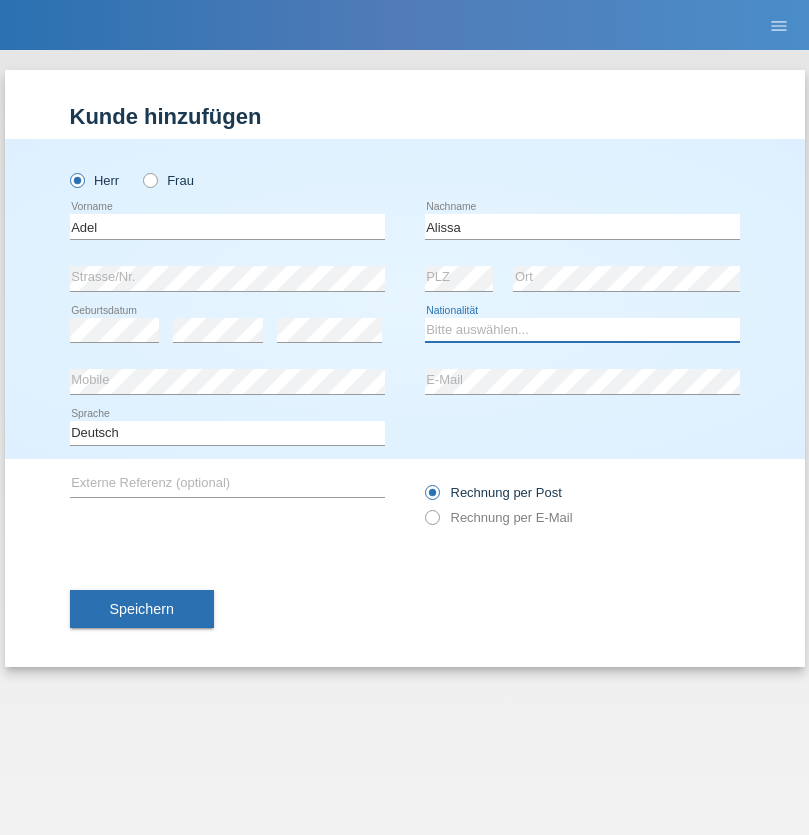 select on "SY" 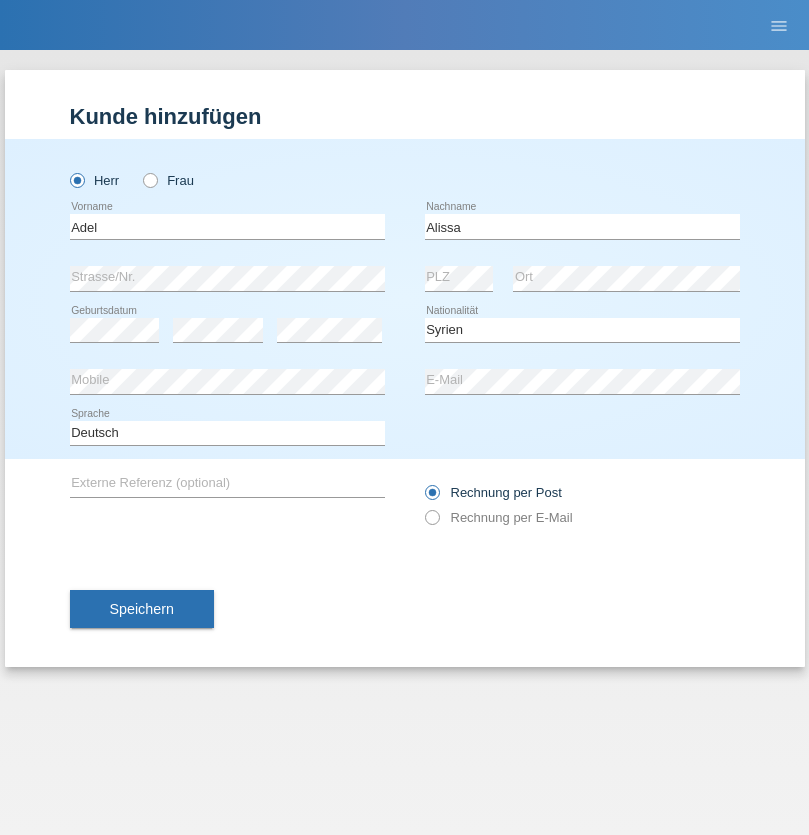 select on "C" 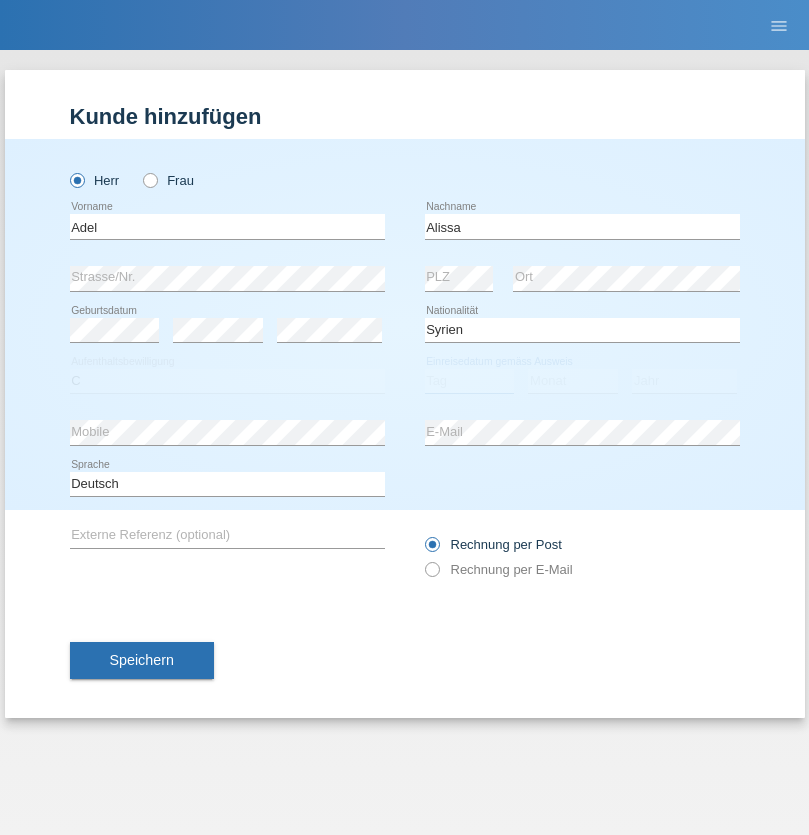 select on "20" 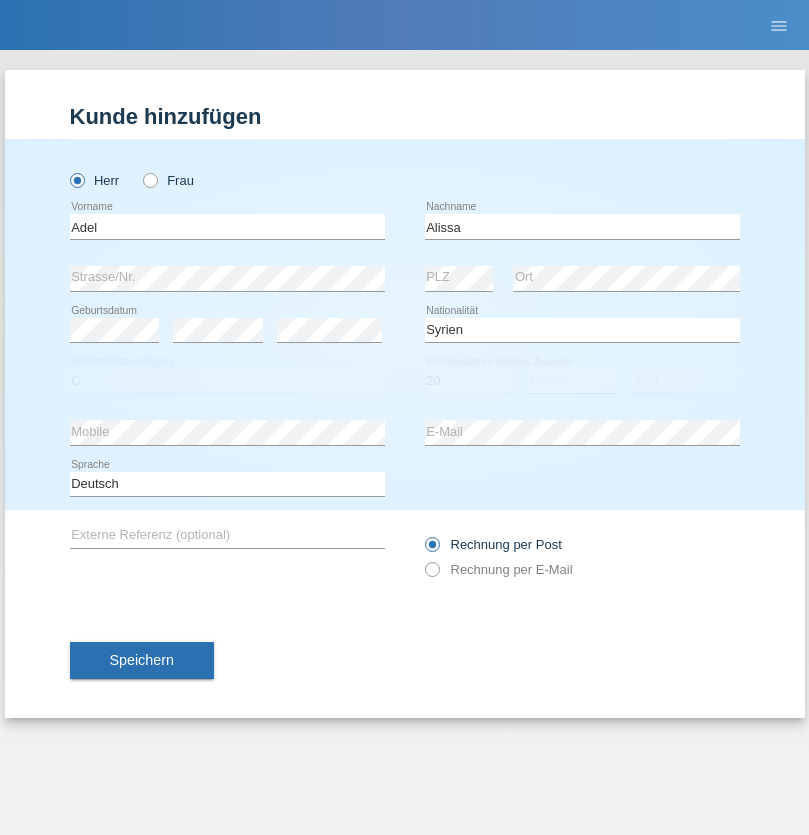 select on "09" 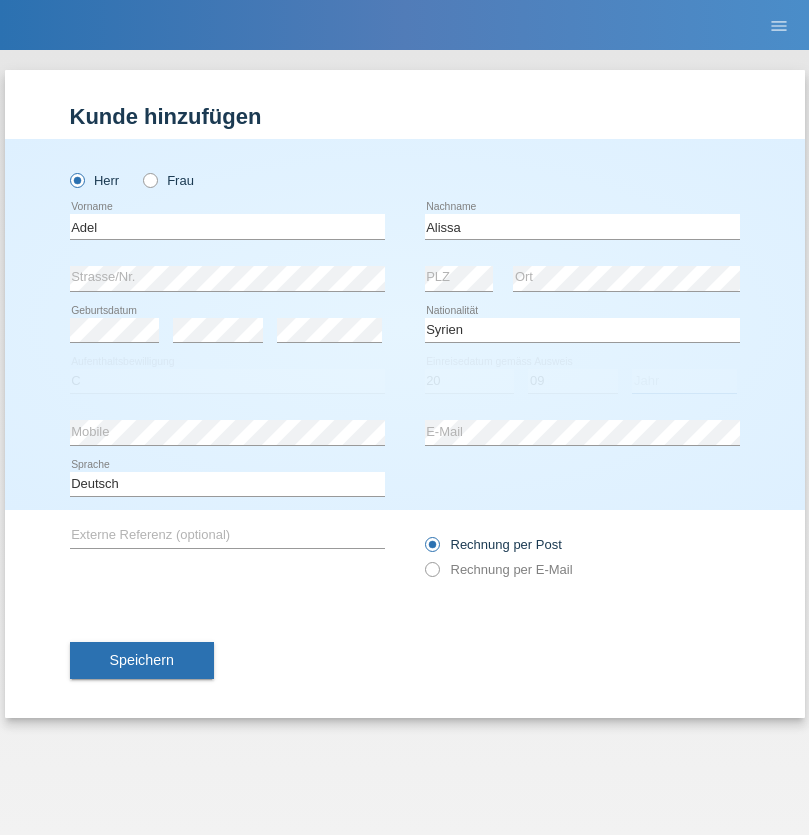 select on "2018" 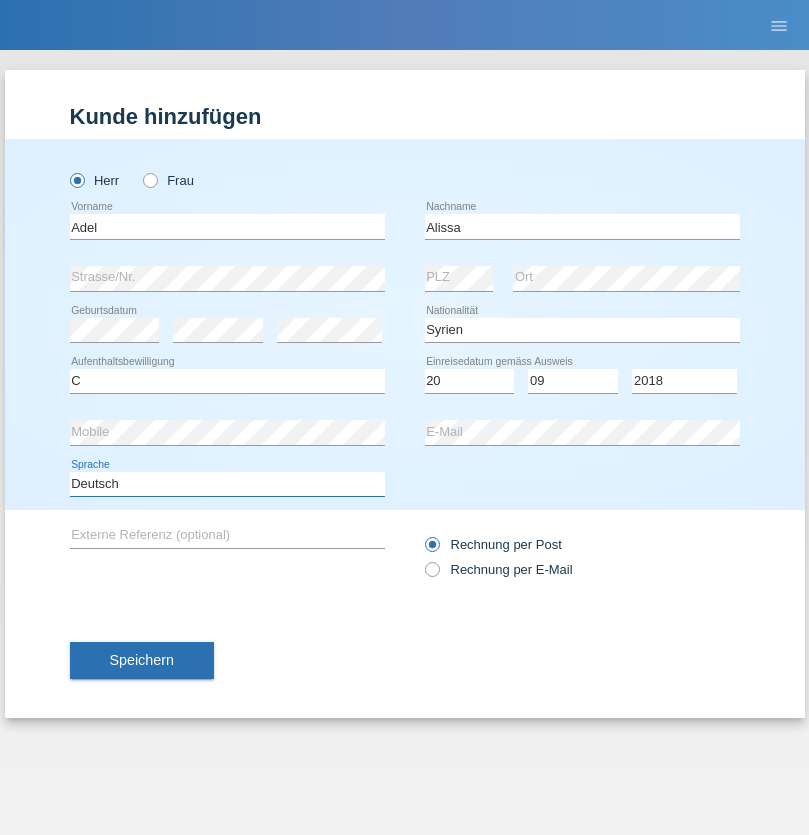 select on "en" 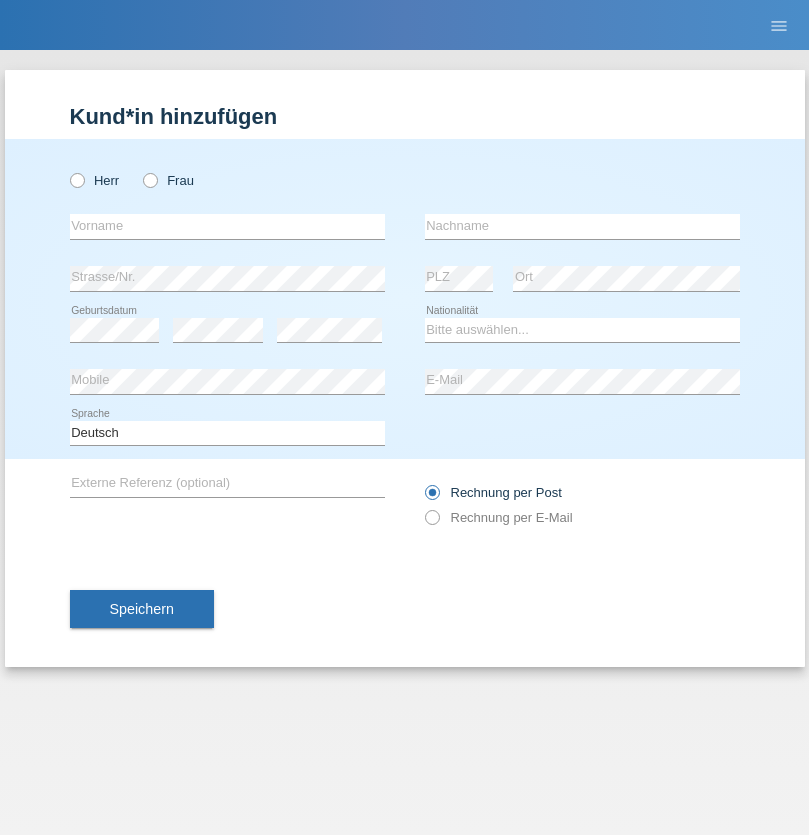 scroll, scrollTop: 0, scrollLeft: 0, axis: both 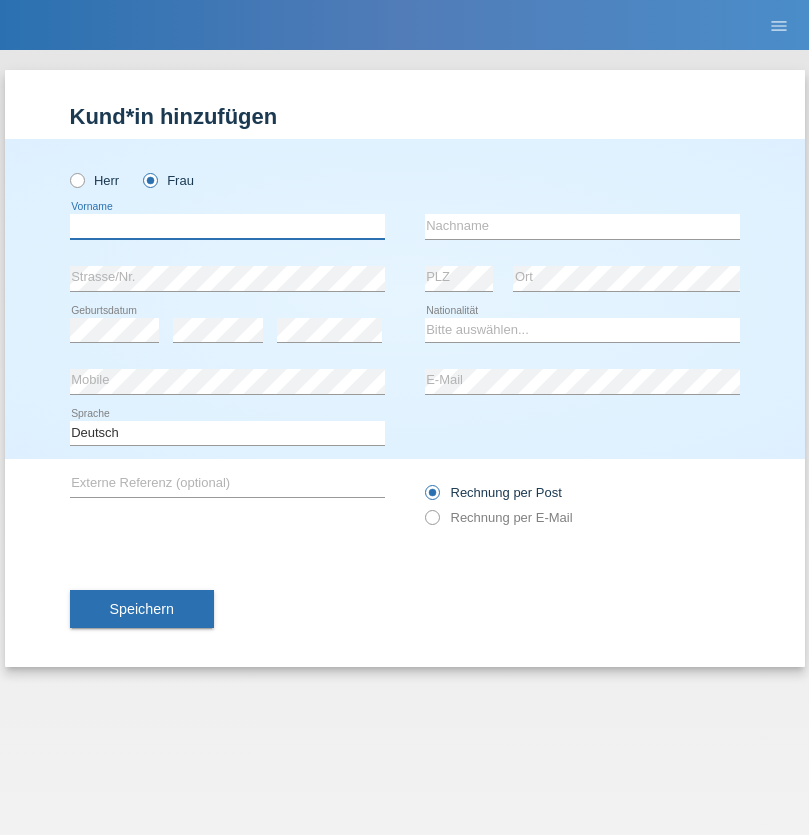 click at bounding box center [227, 226] 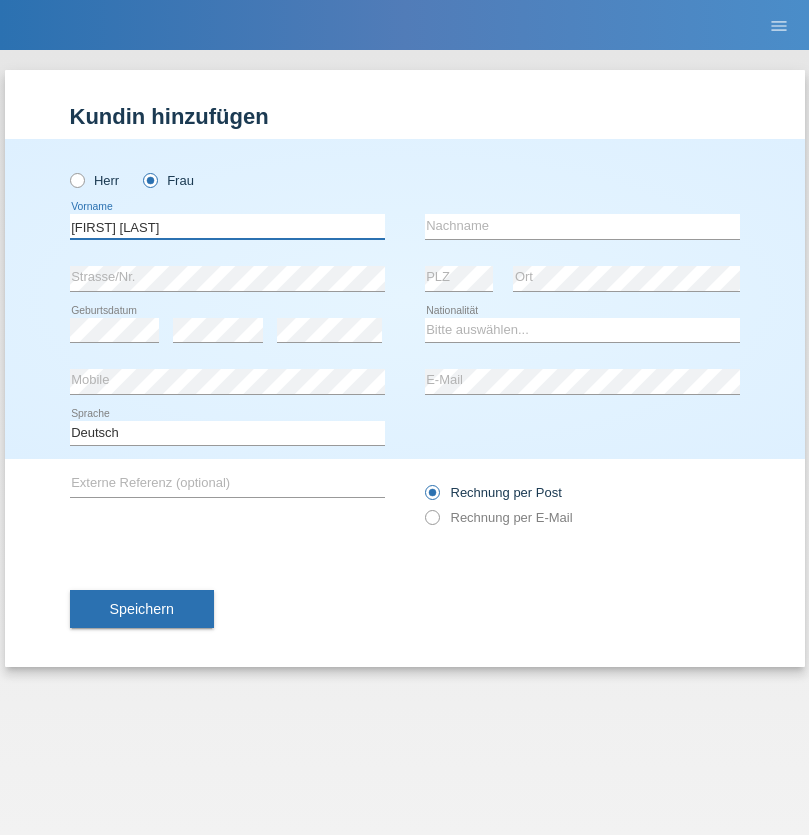 type on "[FIRST] [LAST]" 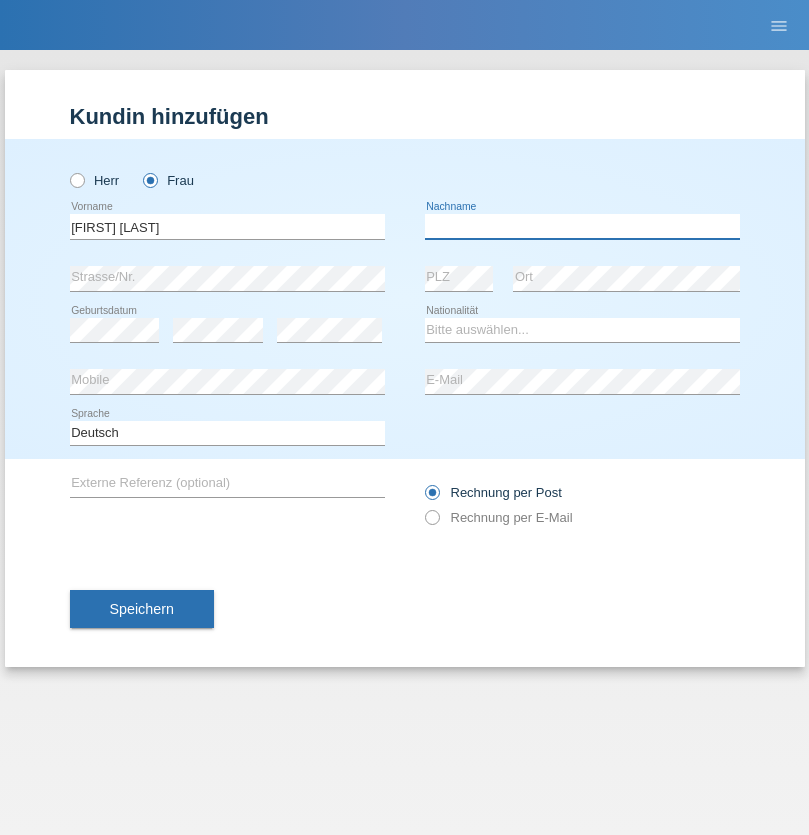 click at bounding box center [582, 226] 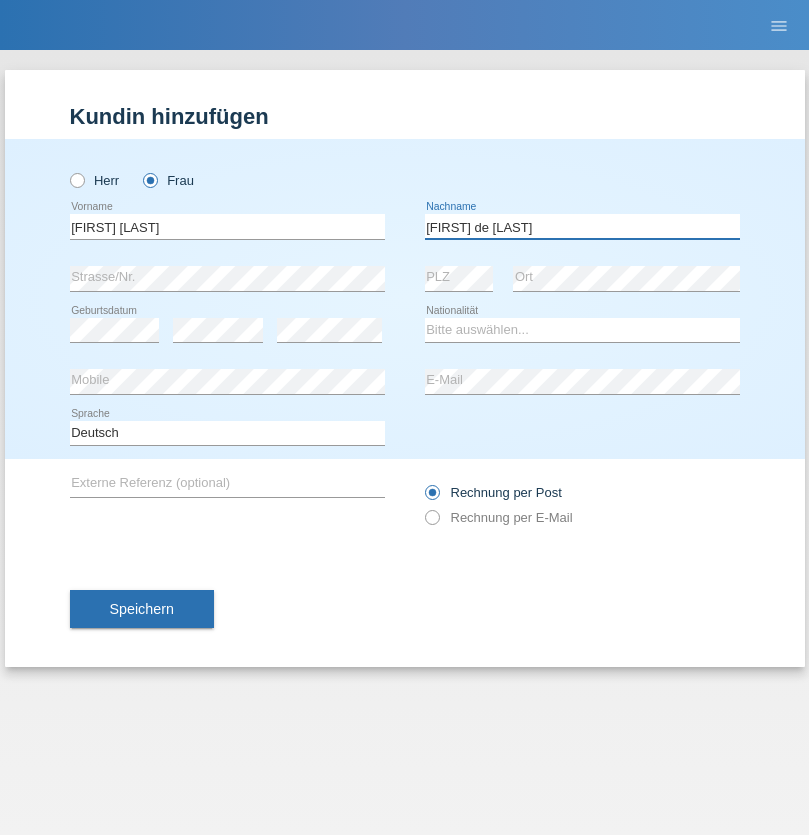 type on "[FIRST] de [LAST]" 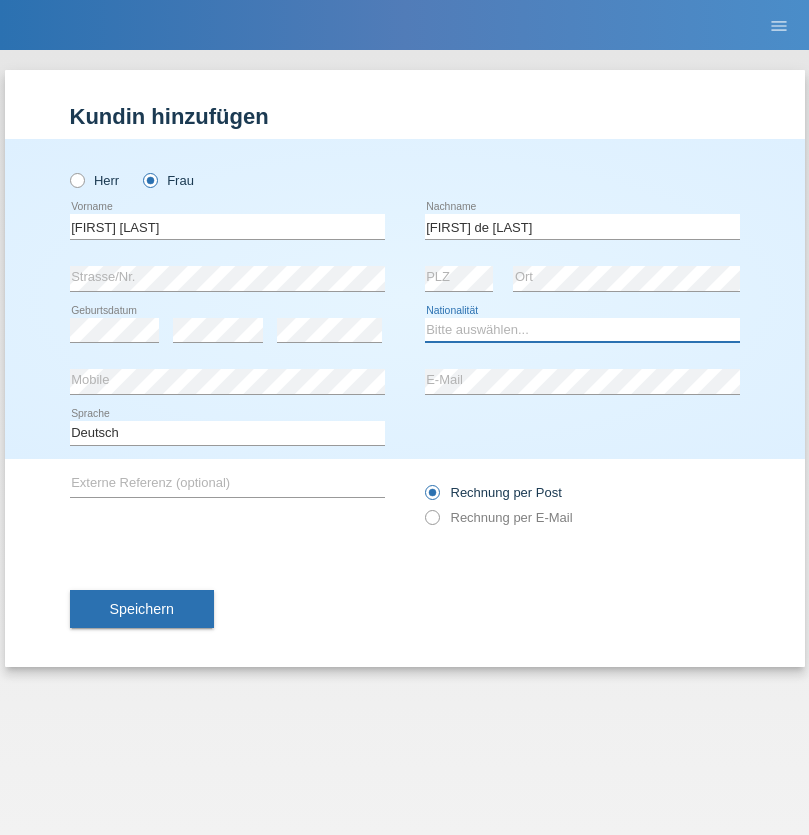 select on "CH" 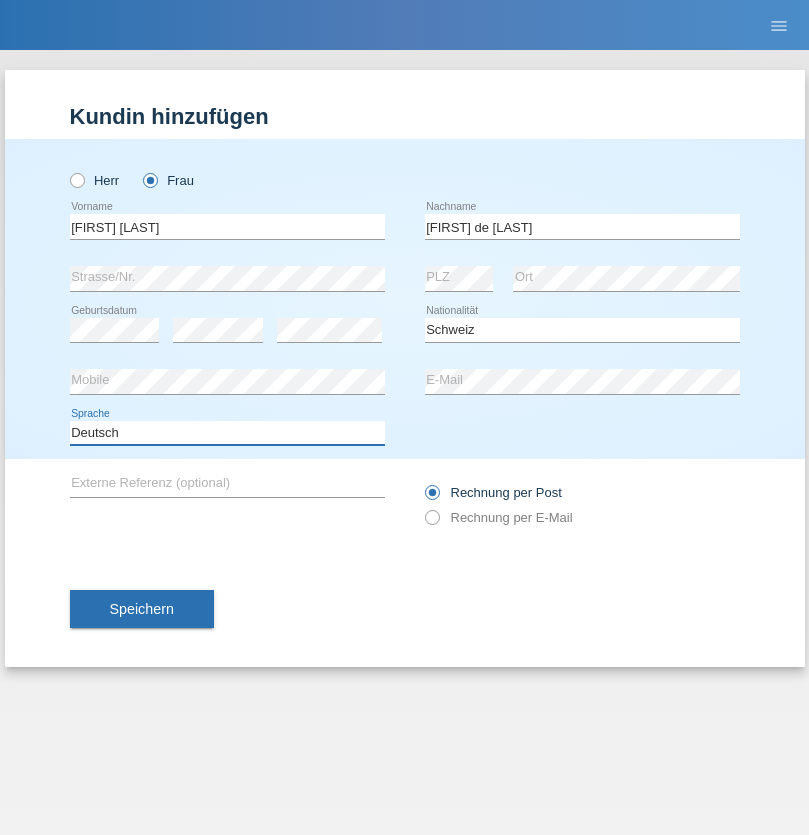 select on "en" 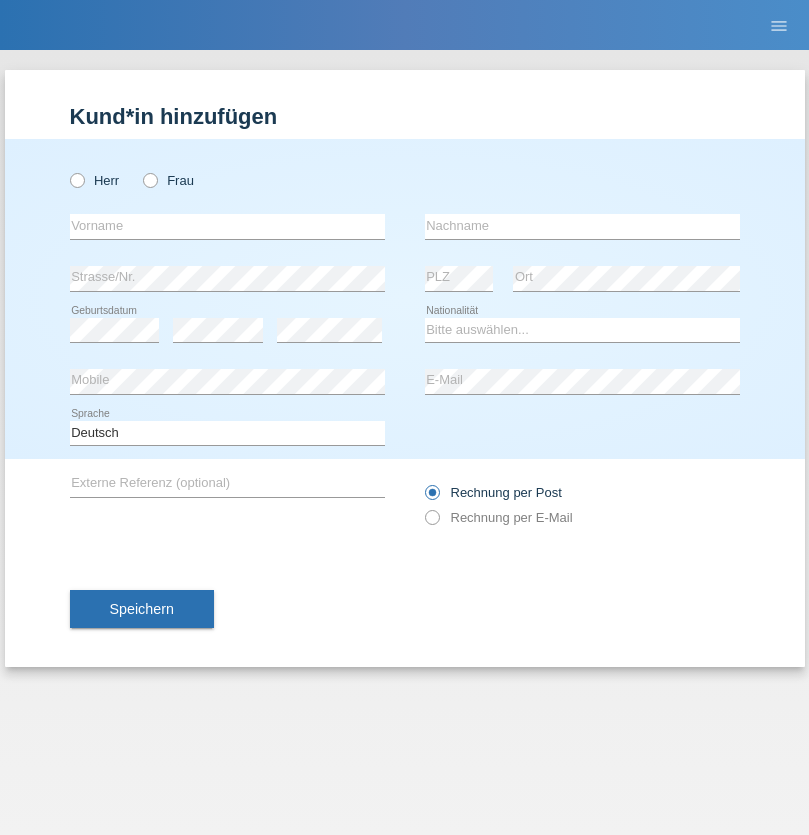 scroll, scrollTop: 0, scrollLeft: 0, axis: both 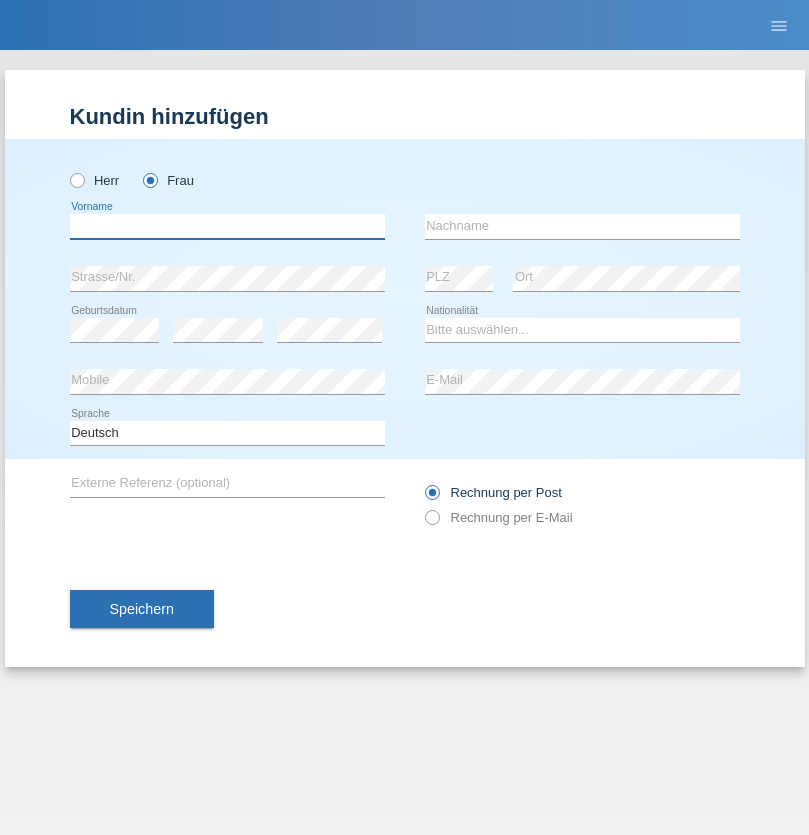 click at bounding box center (227, 226) 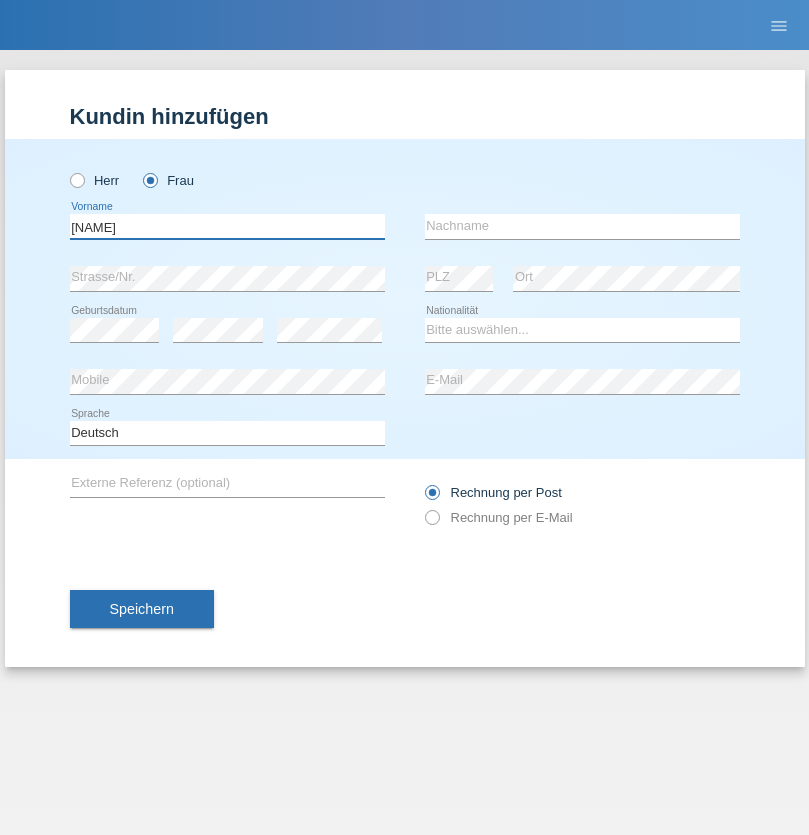 type on "Melissa Paz" 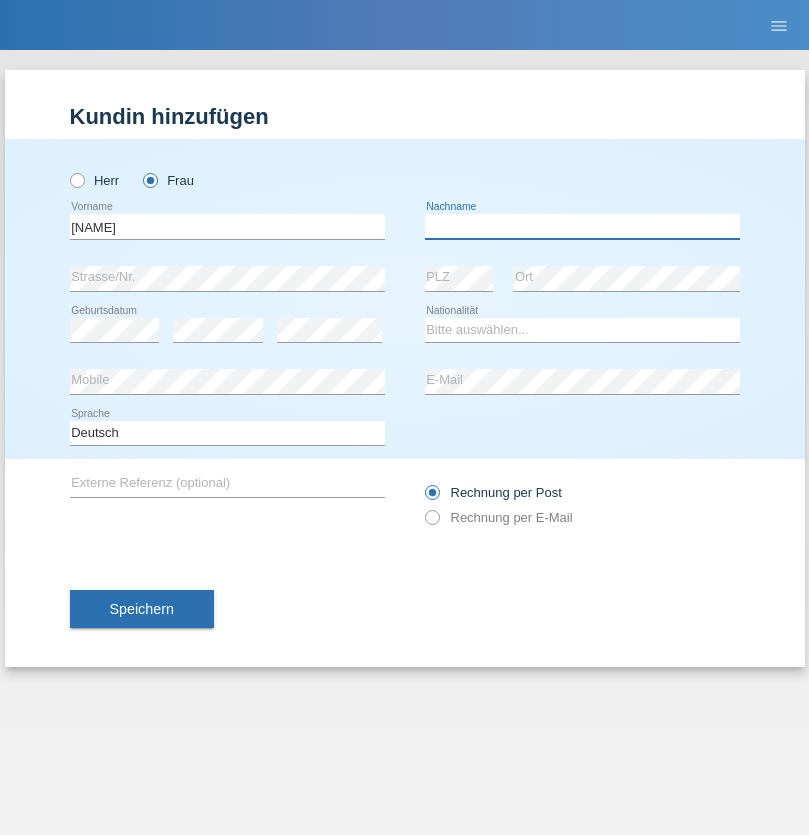 click at bounding box center [582, 226] 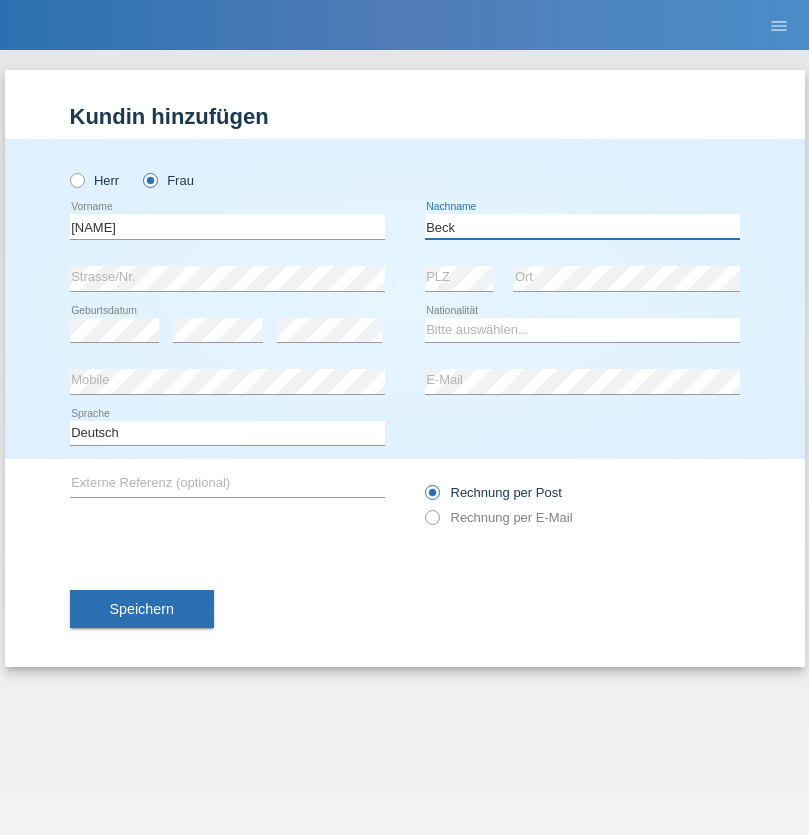 type on "Beck" 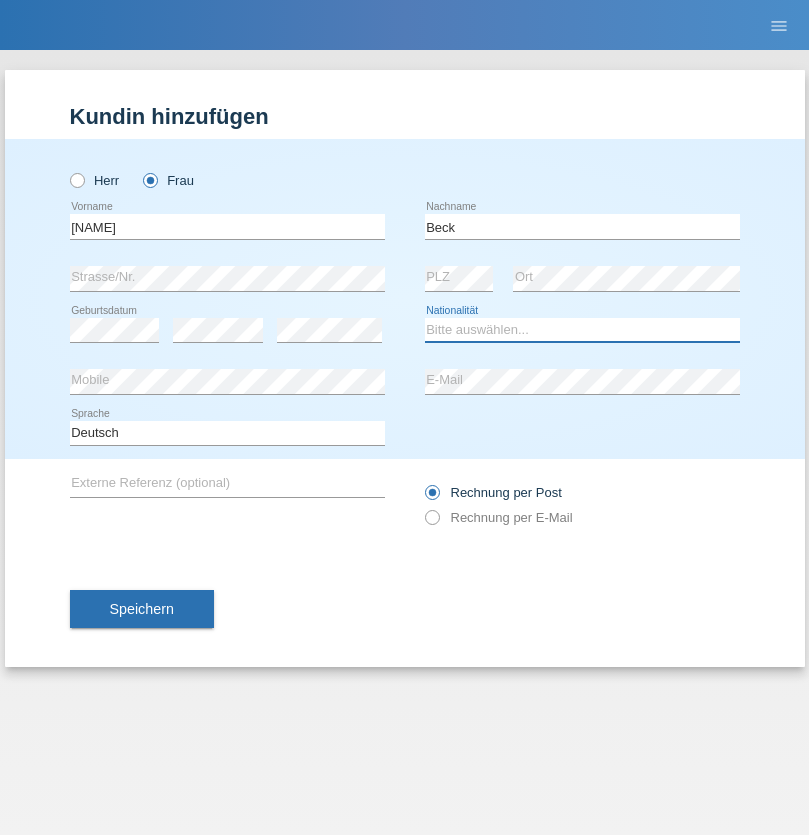 select on "CH" 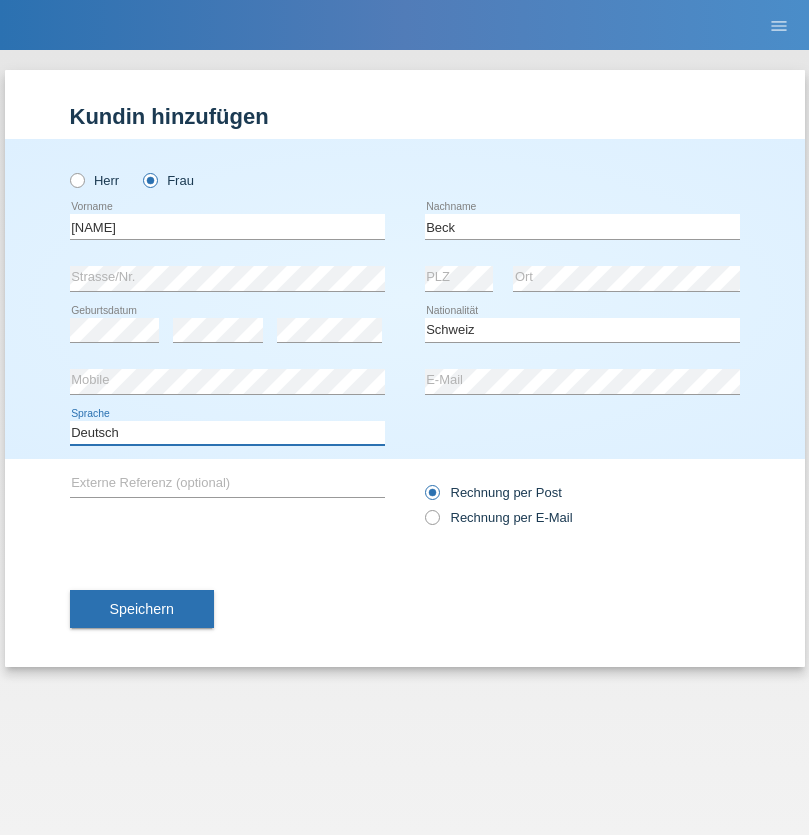 select on "en" 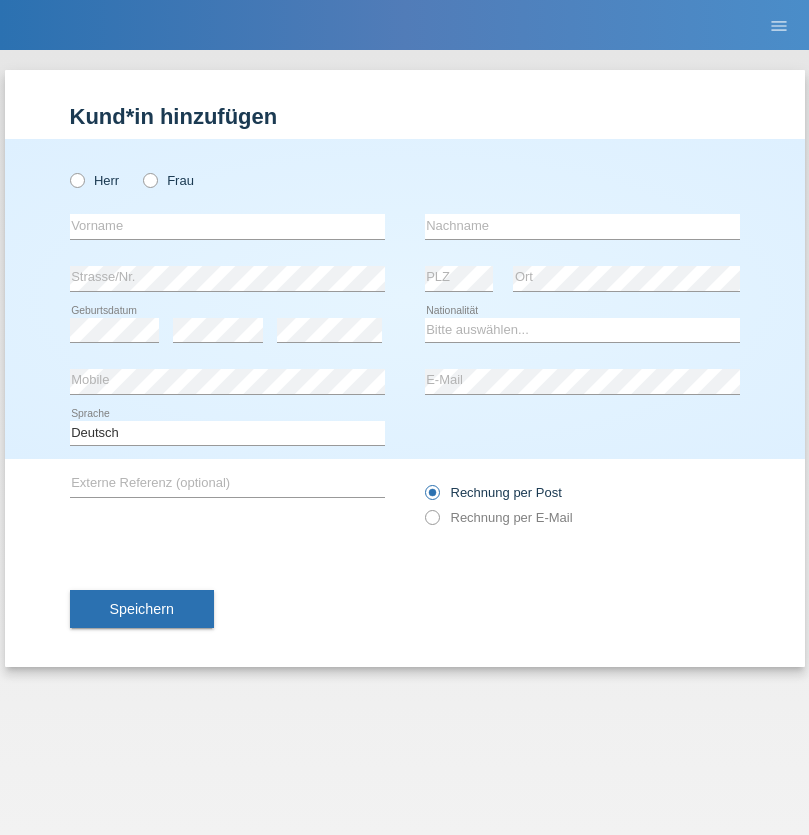 scroll, scrollTop: 0, scrollLeft: 0, axis: both 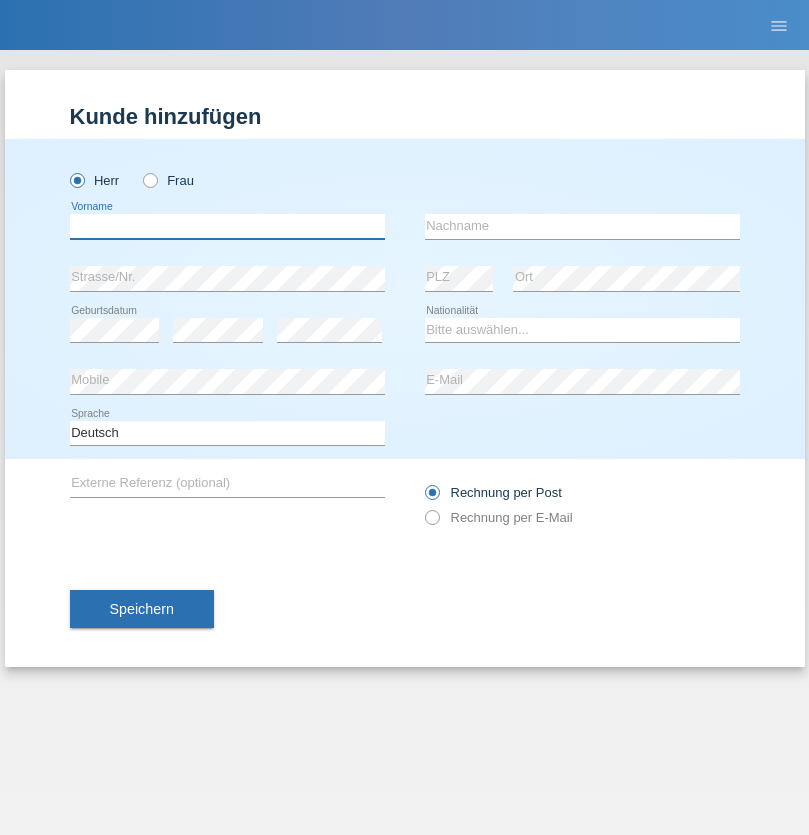 click at bounding box center [227, 226] 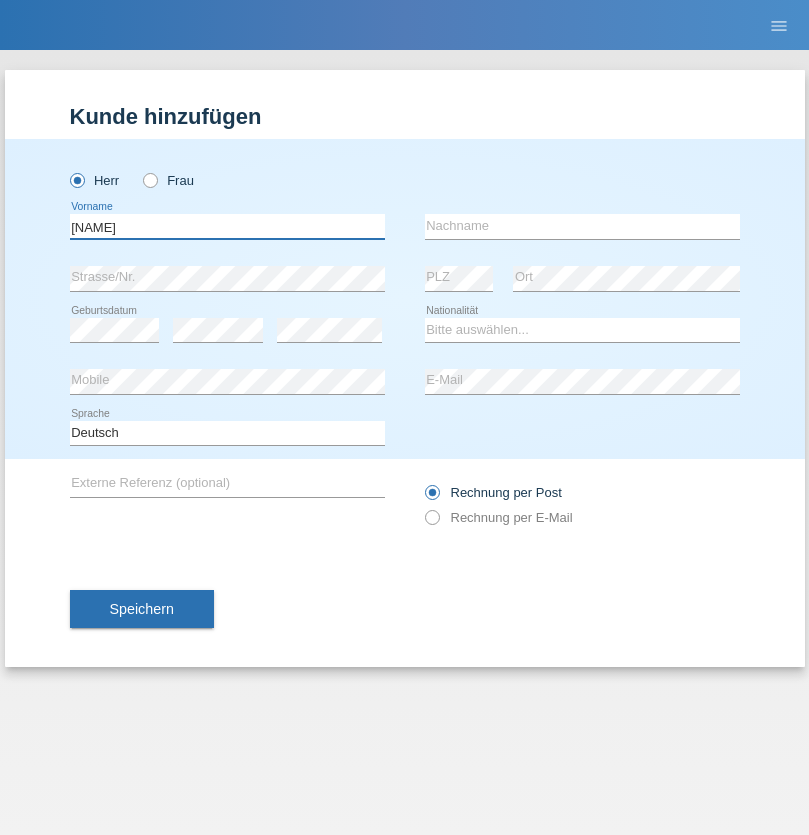 type on "Steve" 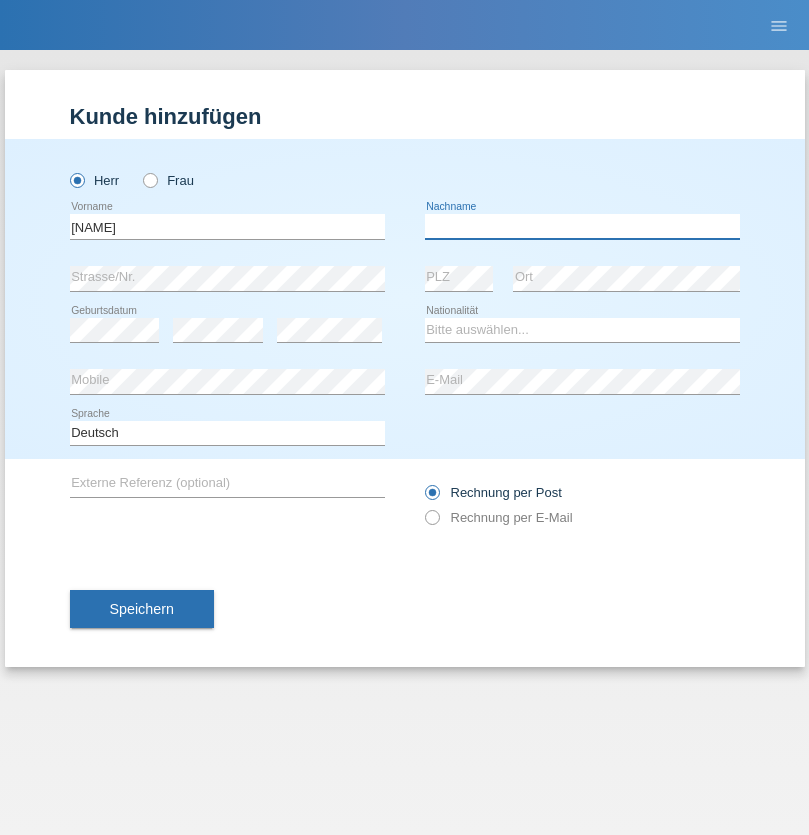 click at bounding box center (582, 226) 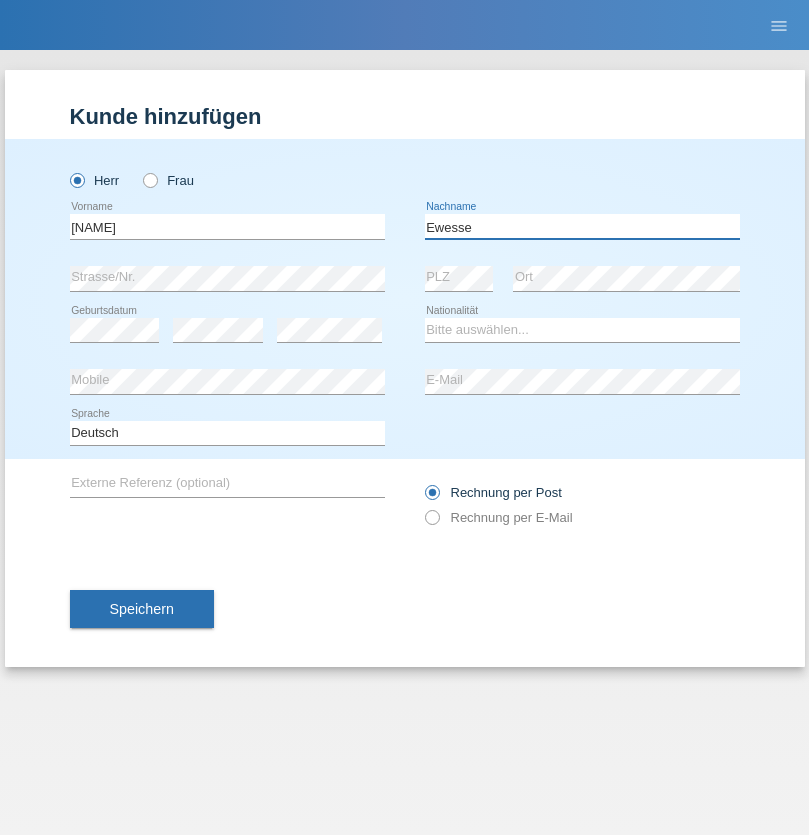type on "Ewesse" 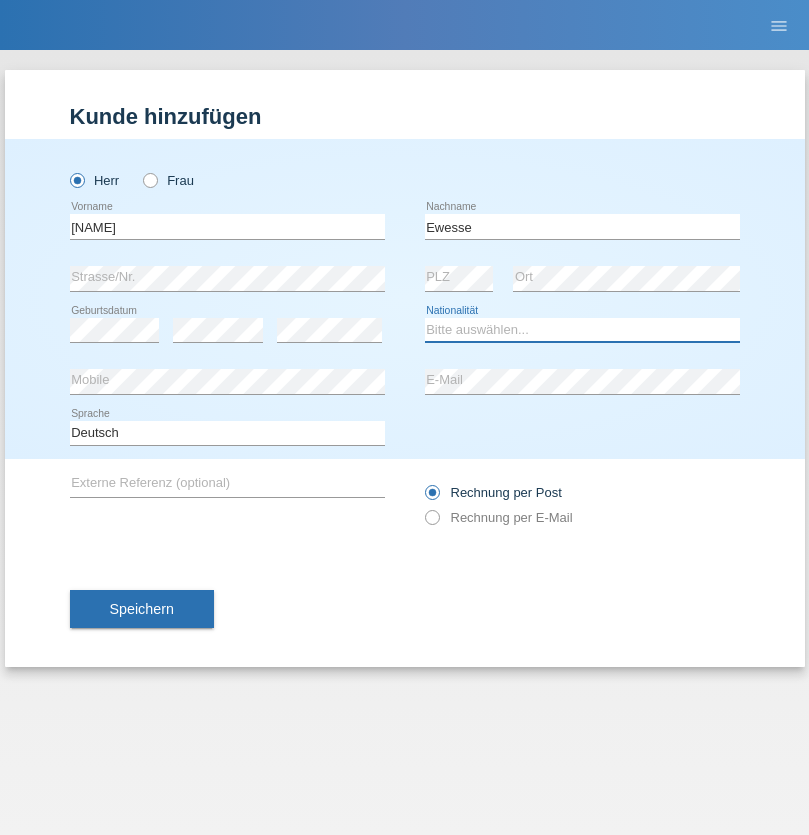 select on "FR" 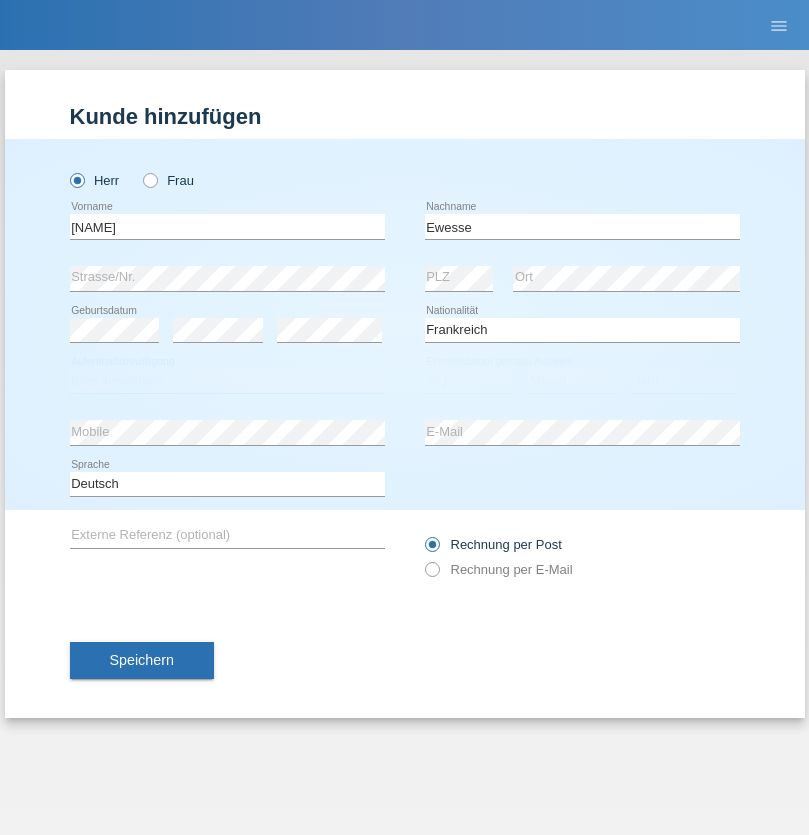 select on "C" 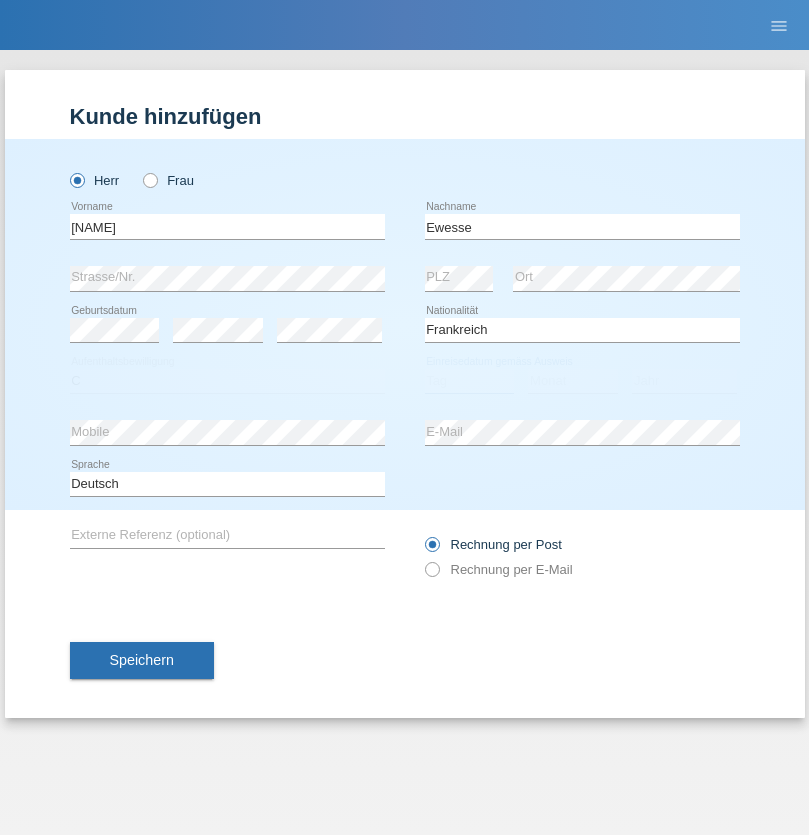 select on "24" 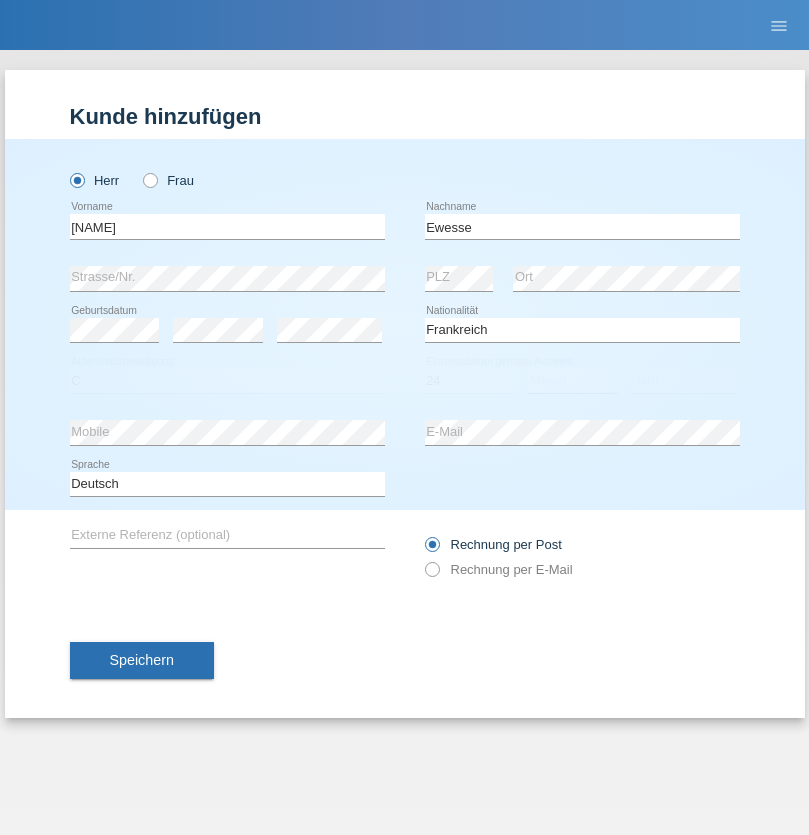 select on "12" 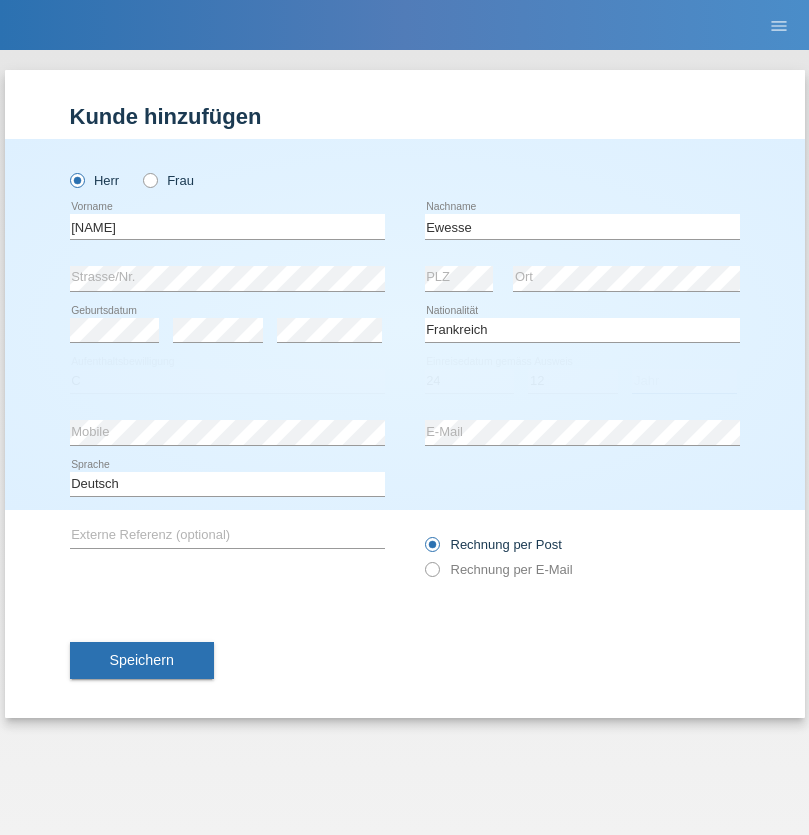 select on "1926" 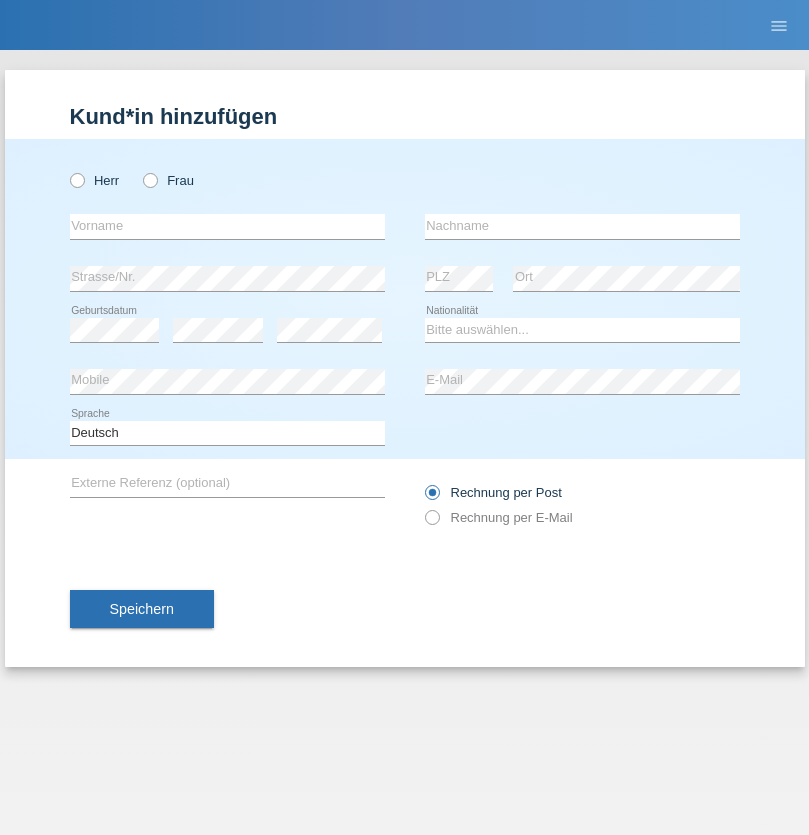 scroll, scrollTop: 0, scrollLeft: 0, axis: both 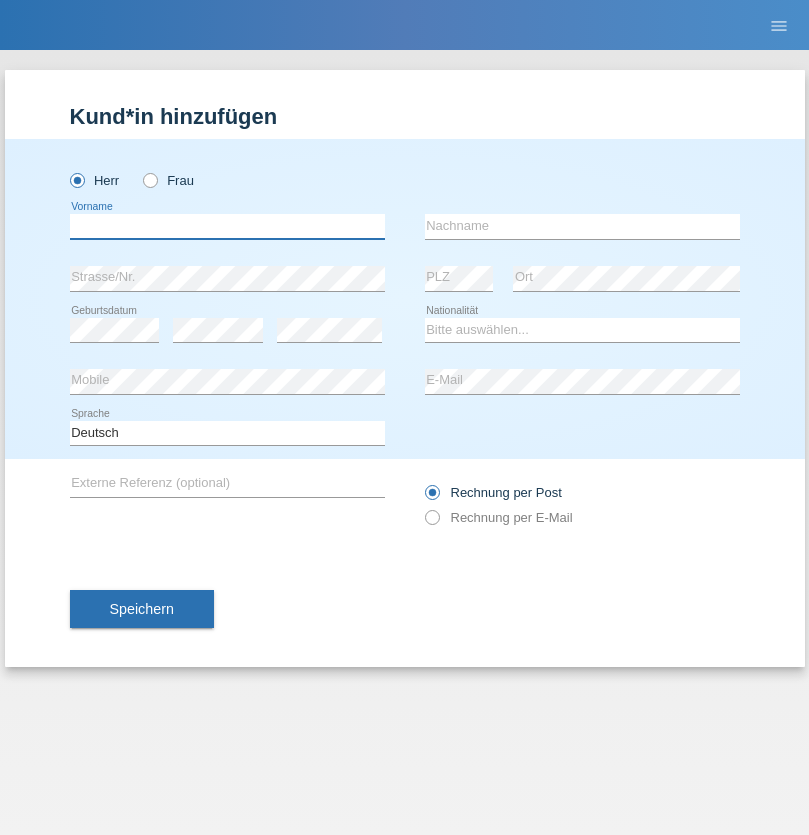 click at bounding box center [227, 226] 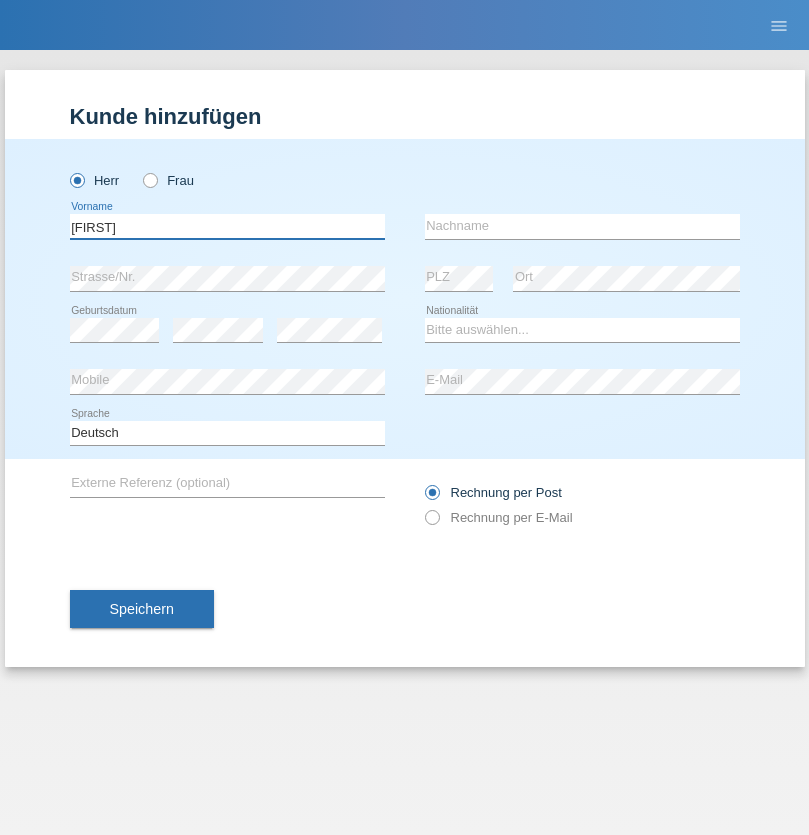 type on "[FIRST]" 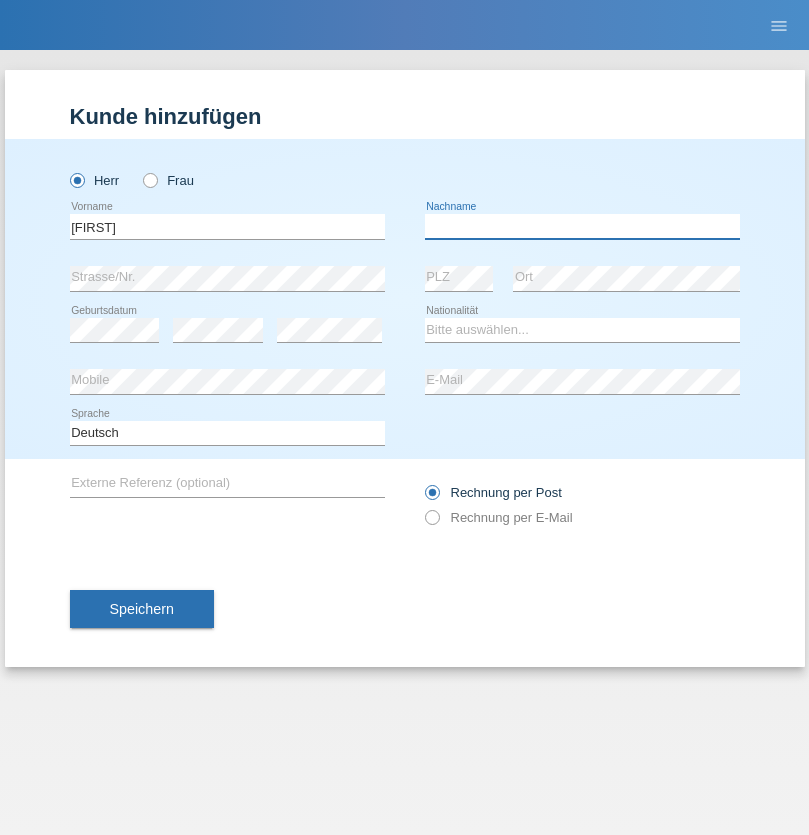 click at bounding box center [582, 226] 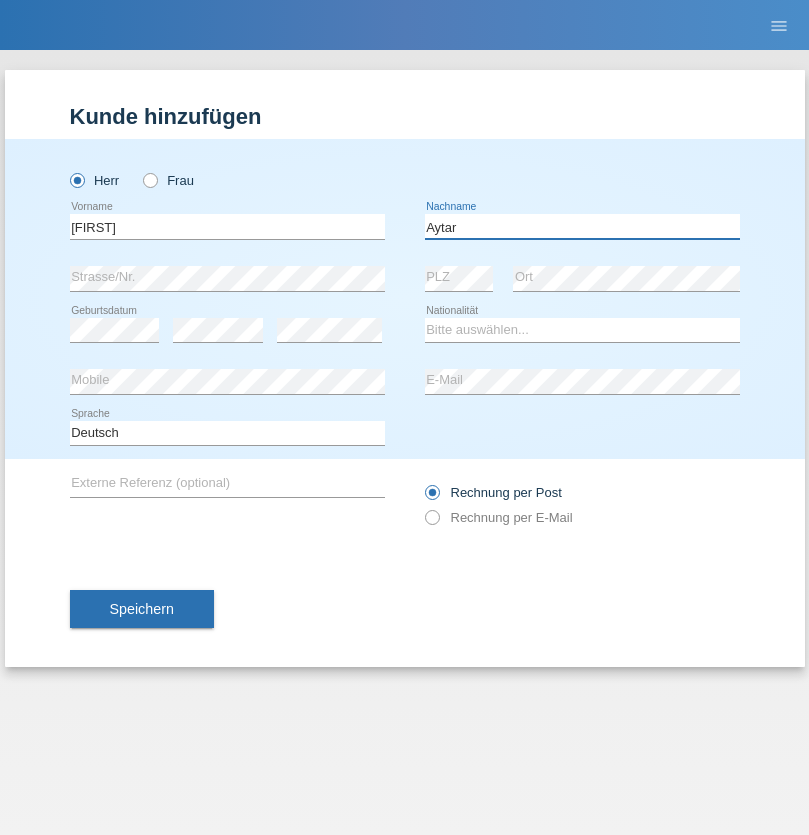 type on "Aytar" 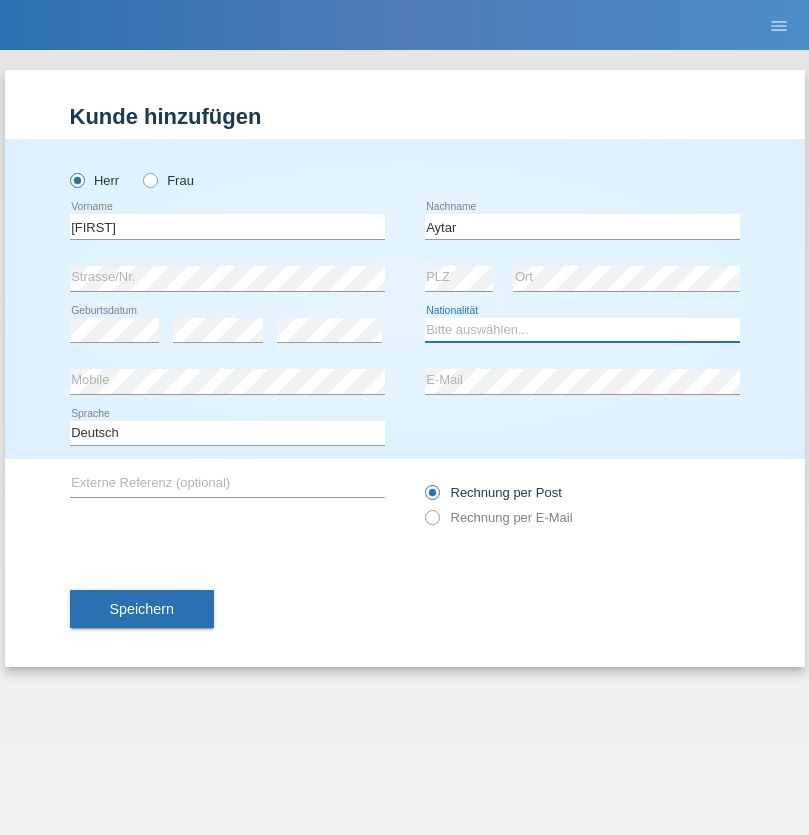select on "CH" 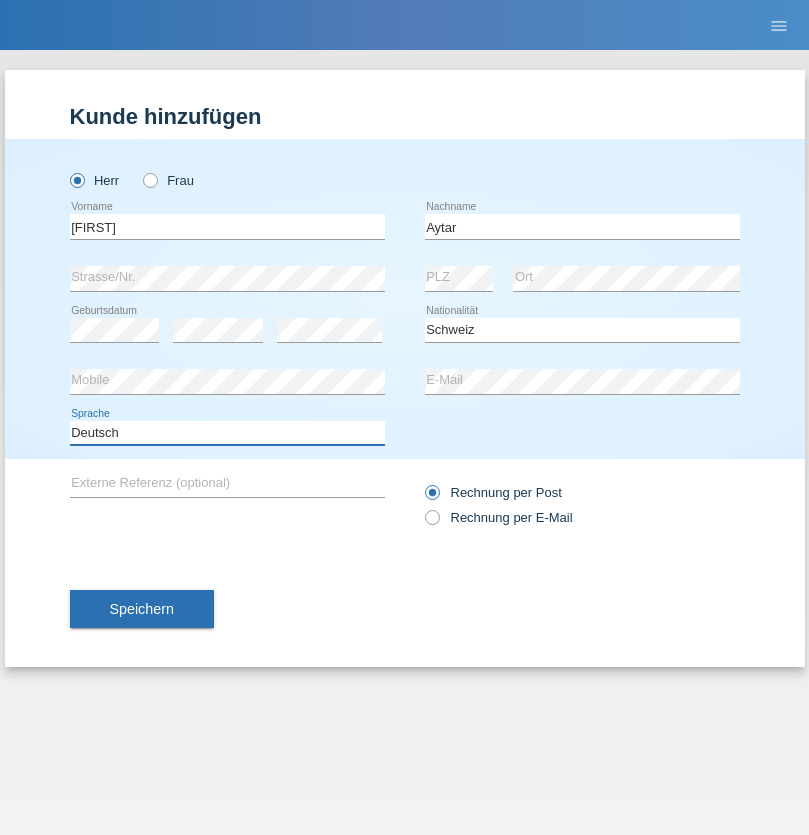 select on "en" 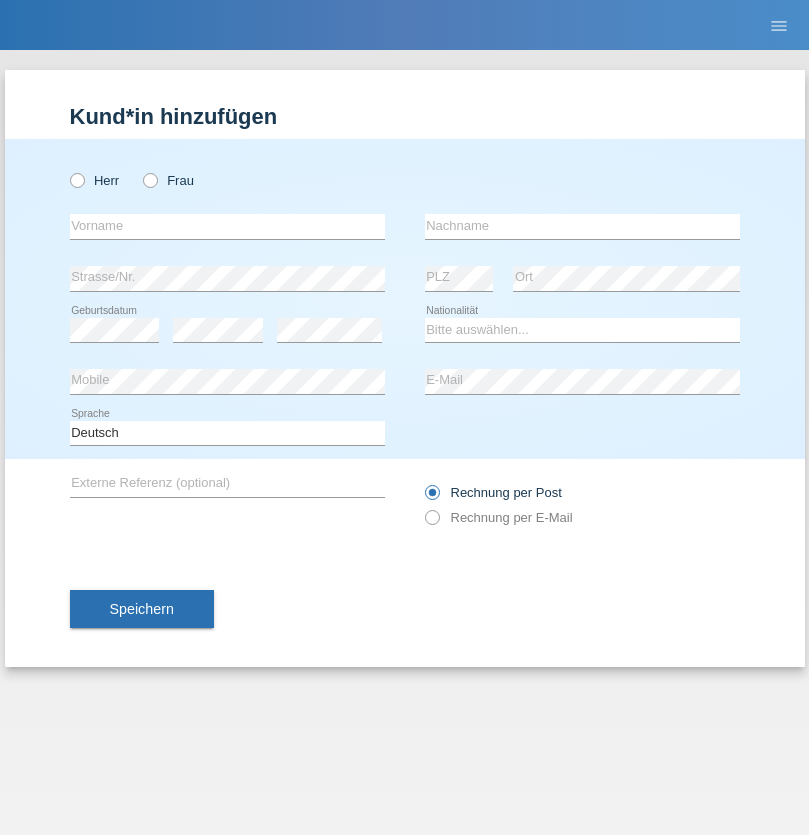 scroll, scrollTop: 0, scrollLeft: 0, axis: both 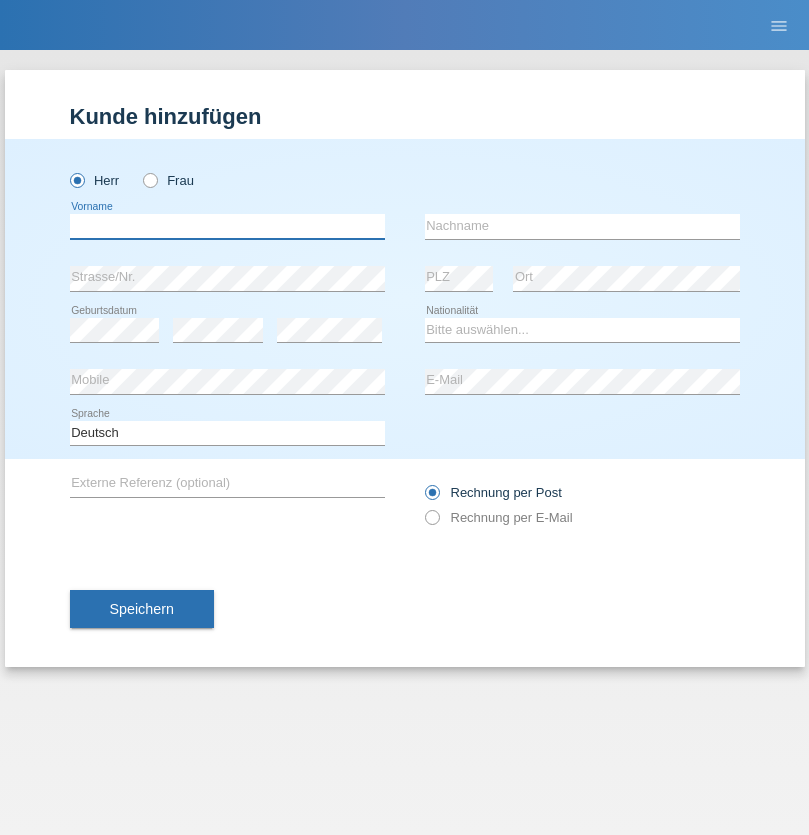 click at bounding box center (227, 226) 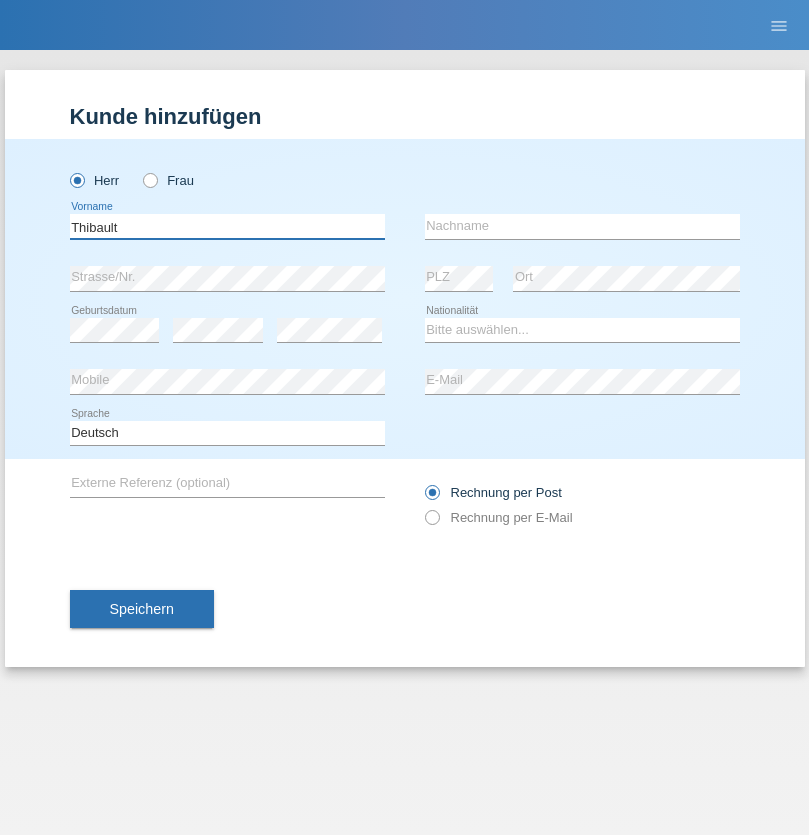 type on "Thibault" 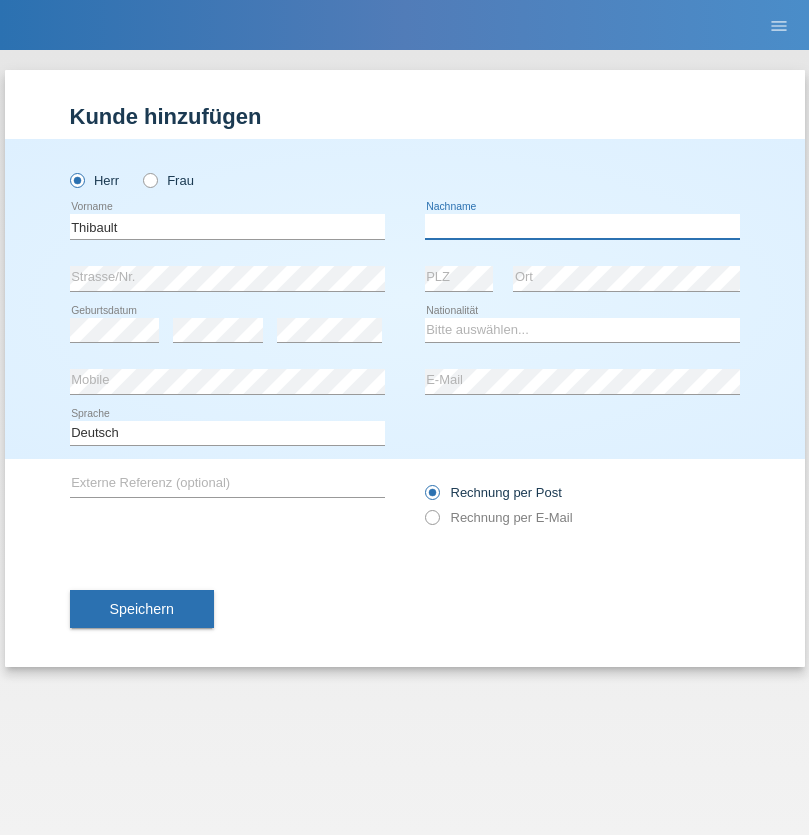 click at bounding box center [582, 226] 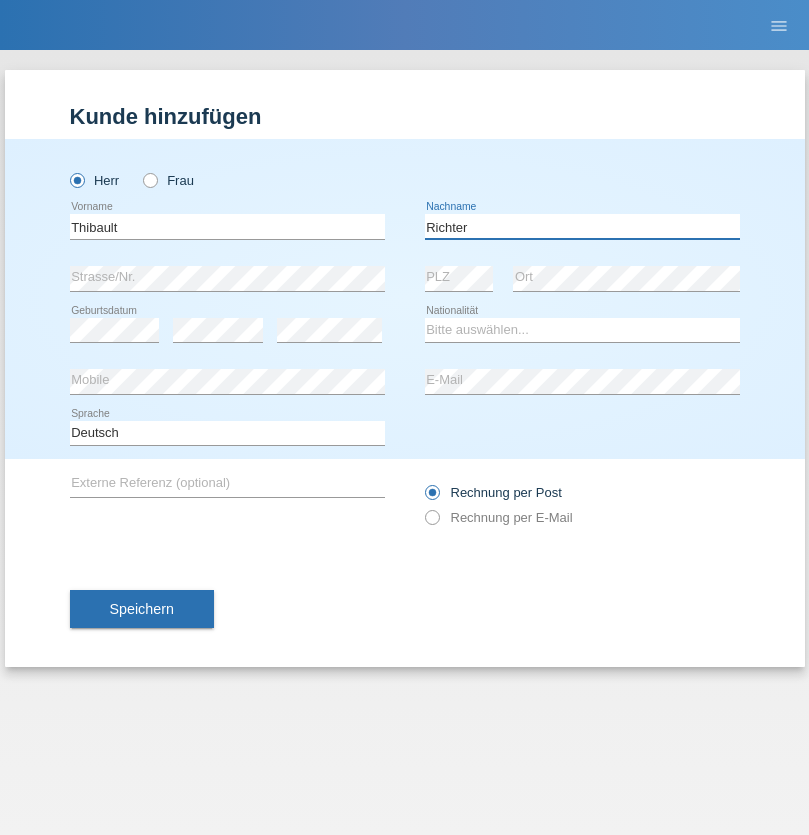 type on "Richter" 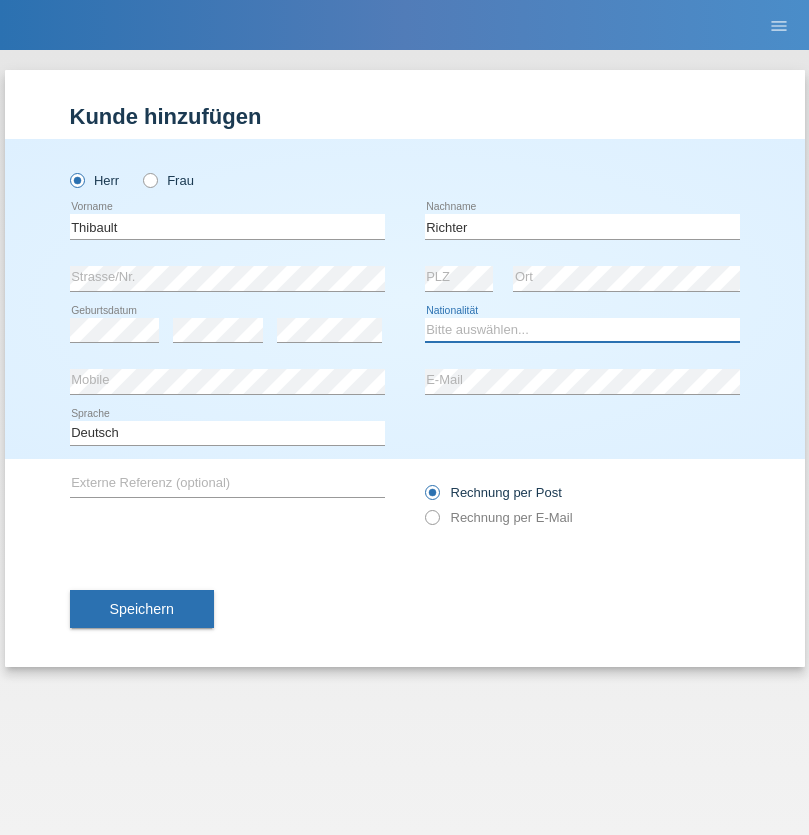select on "CH" 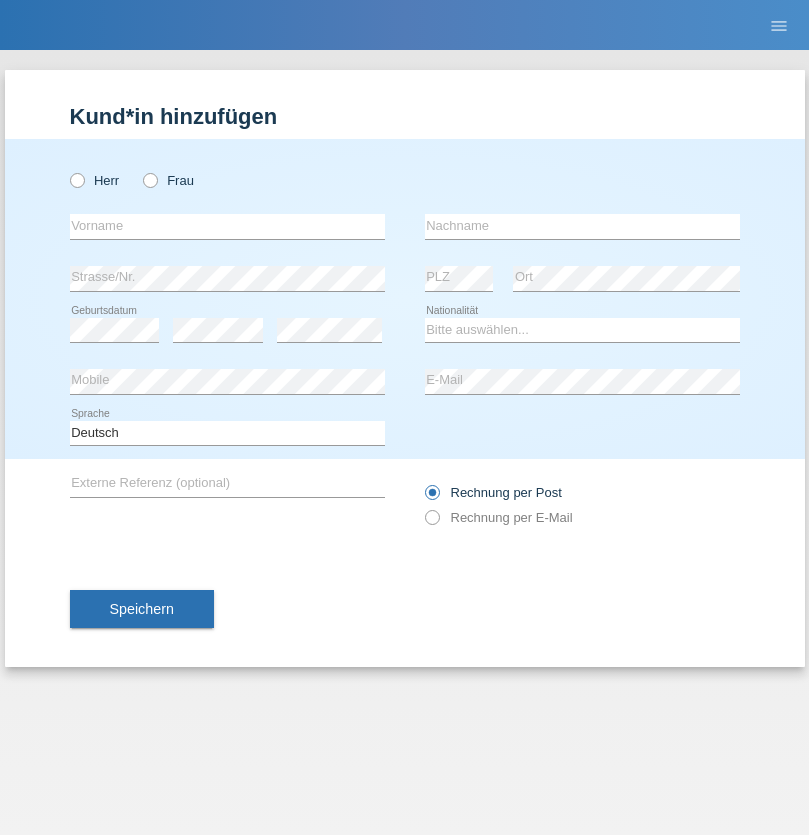 scroll, scrollTop: 0, scrollLeft: 0, axis: both 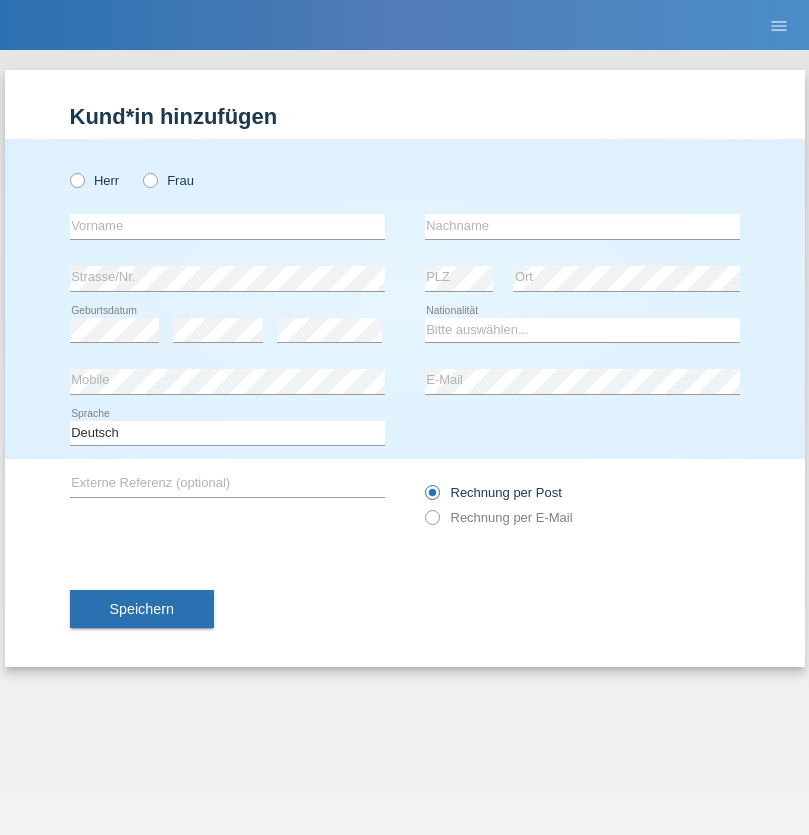 radio on "true" 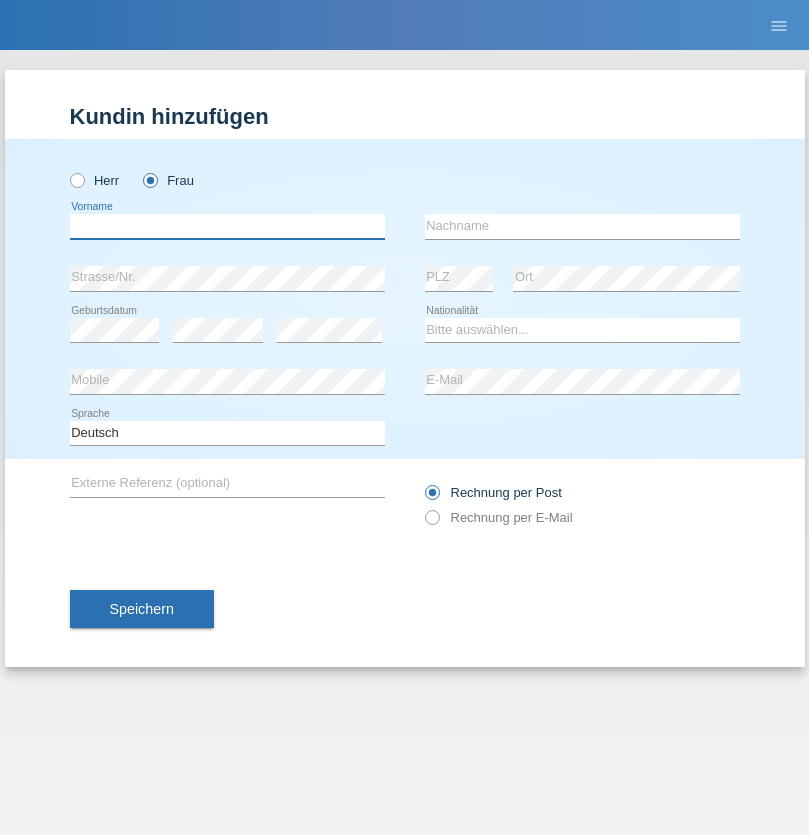 click at bounding box center [227, 226] 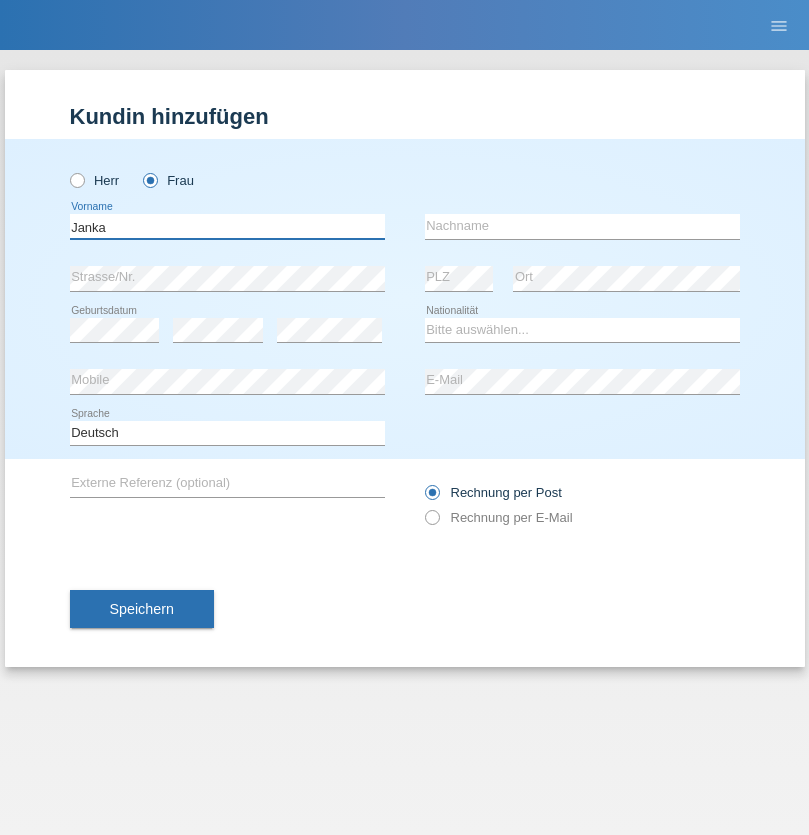 type on "Janka" 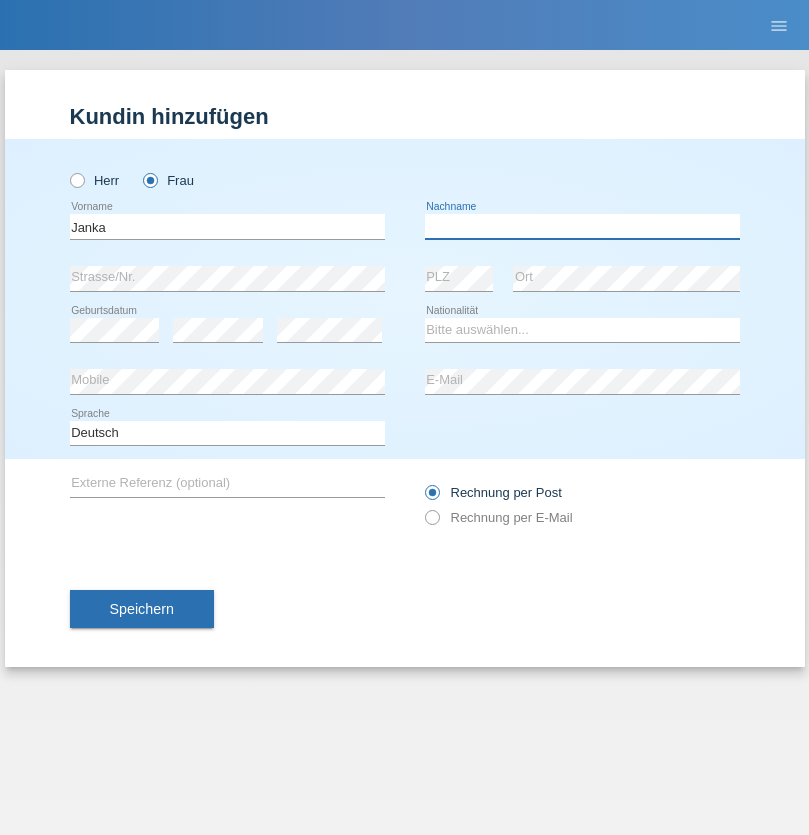 click at bounding box center (582, 226) 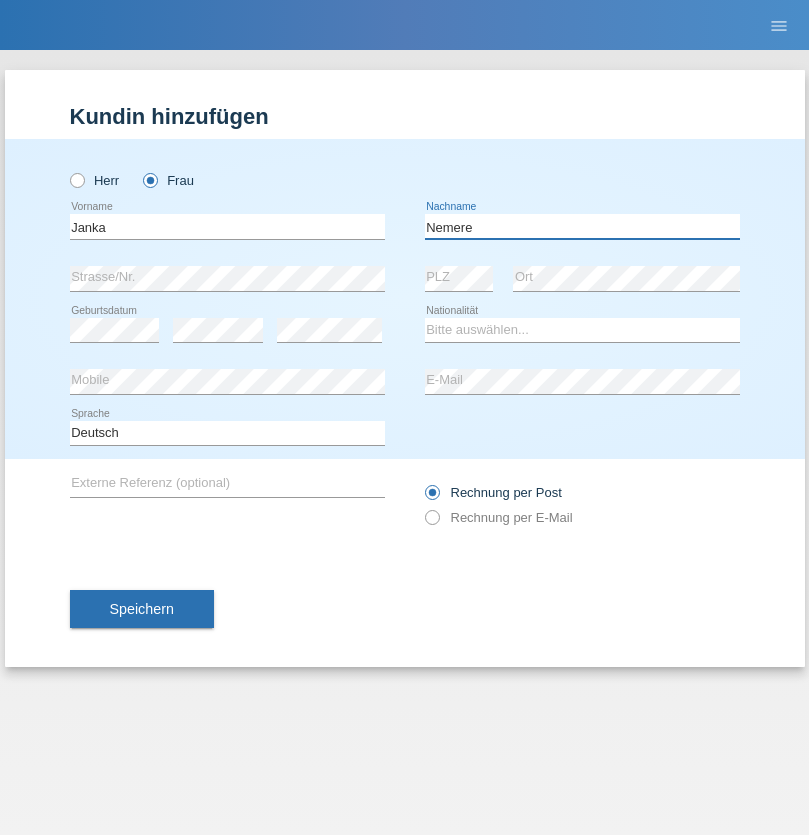 type on "Nemere" 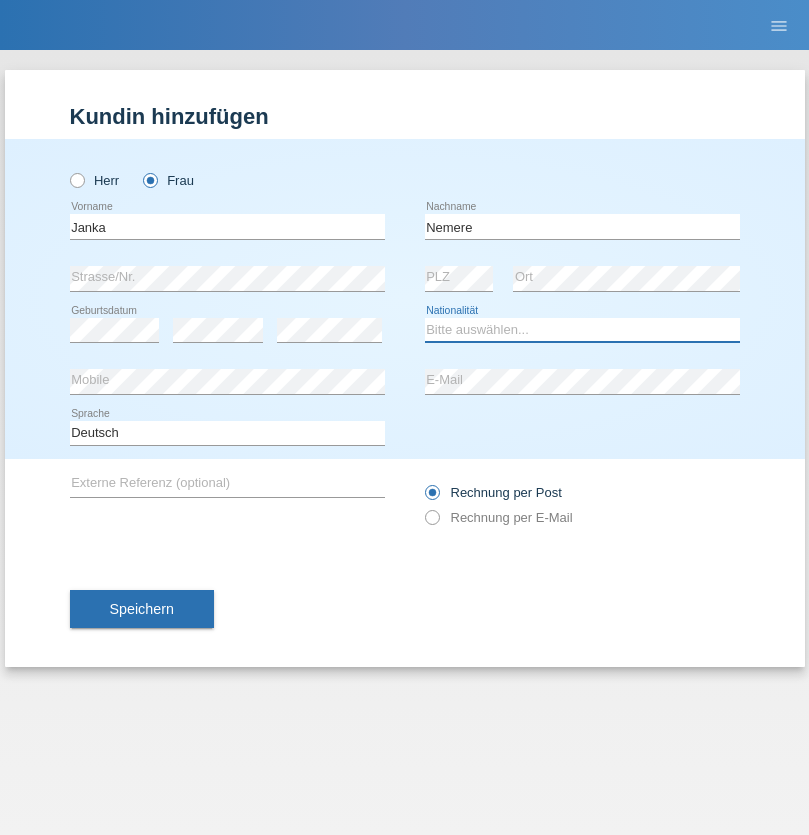select on "HU" 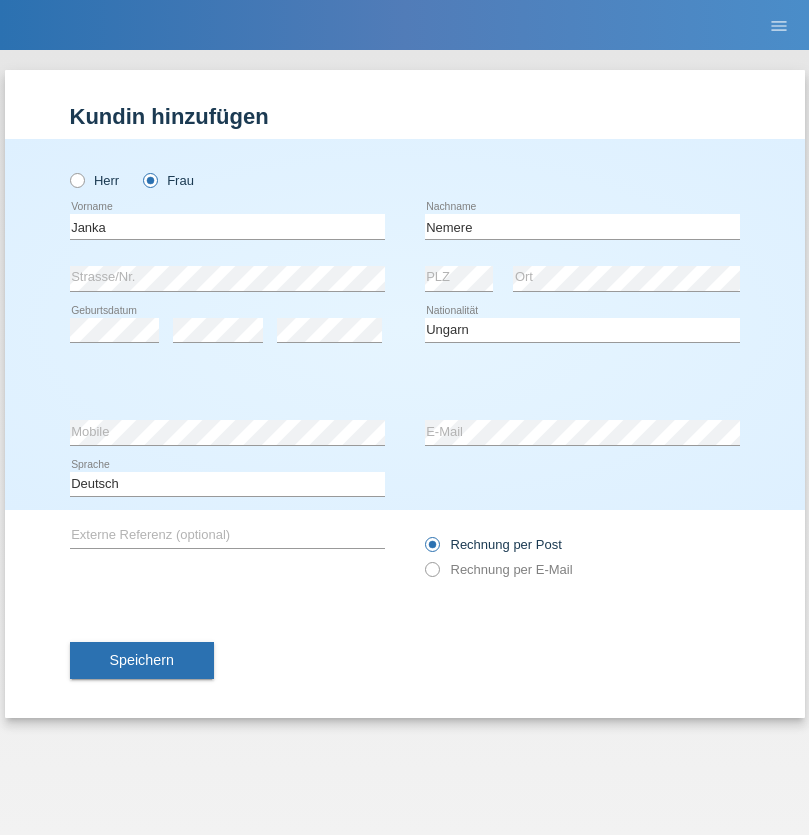 select on "C" 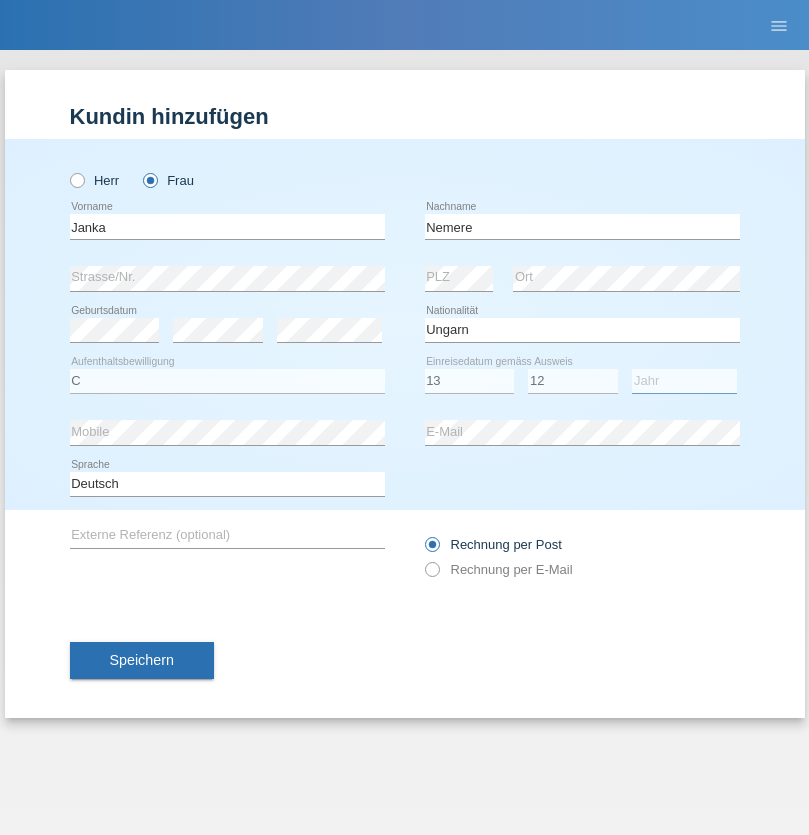 select on "2021" 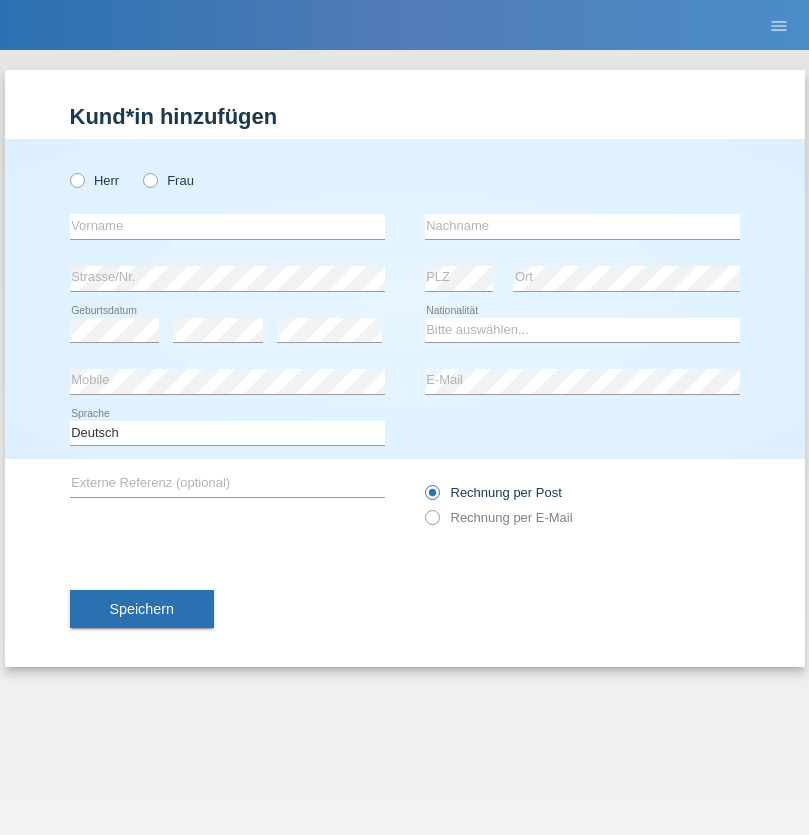 scroll, scrollTop: 0, scrollLeft: 0, axis: both 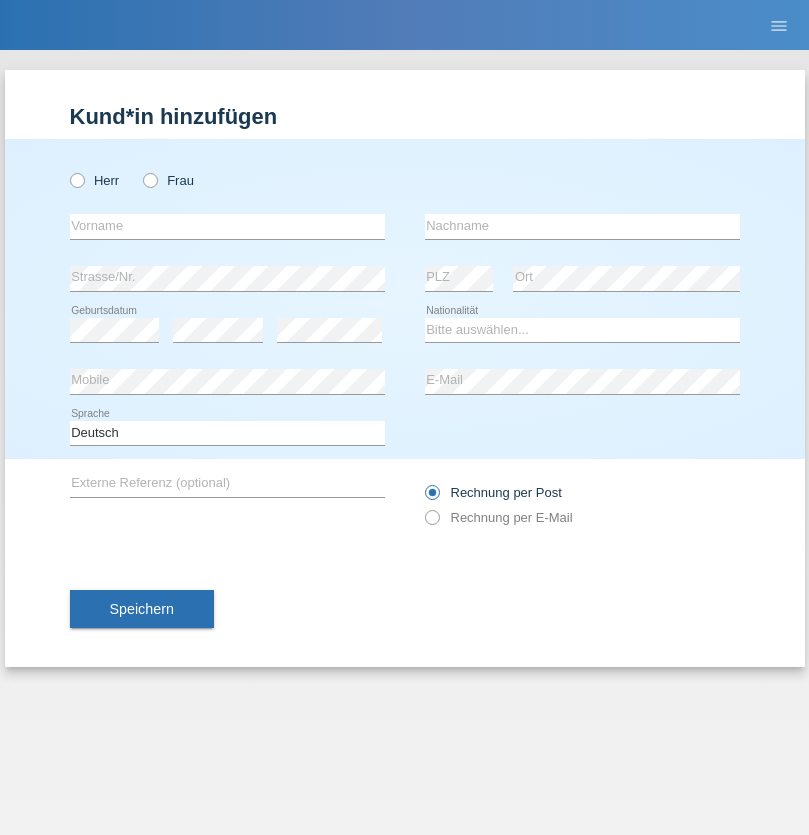 radio on "true" 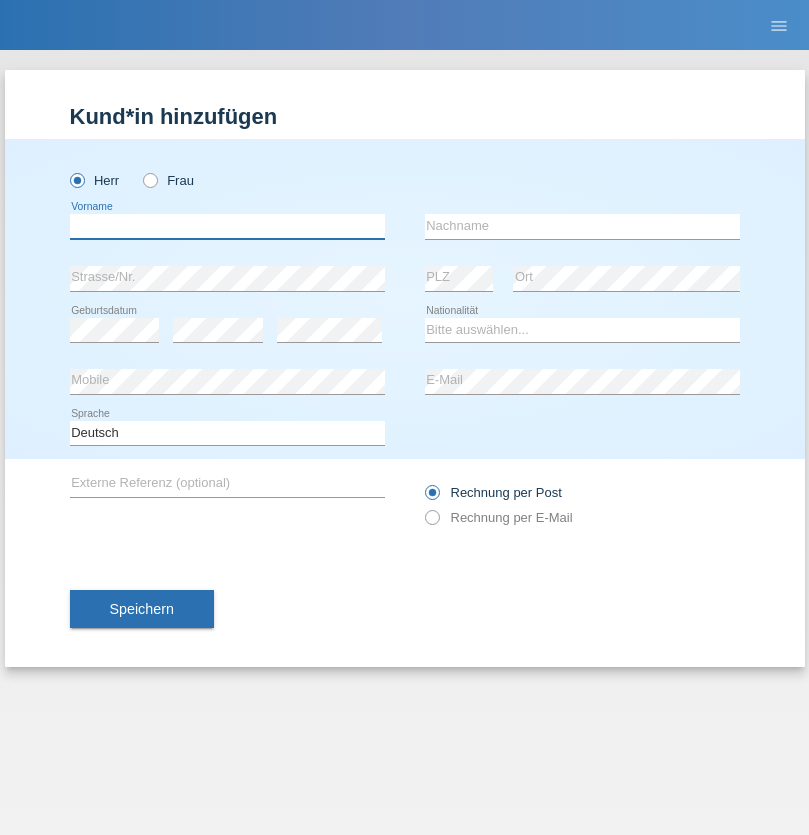 click at bounding box center (227, 226) 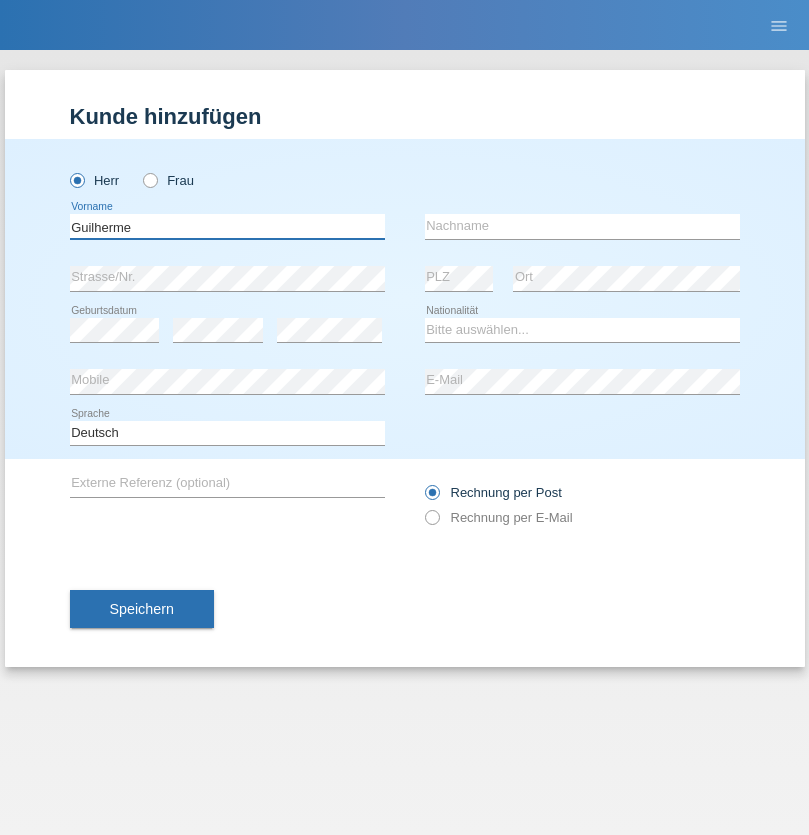 type on "Guilherme" 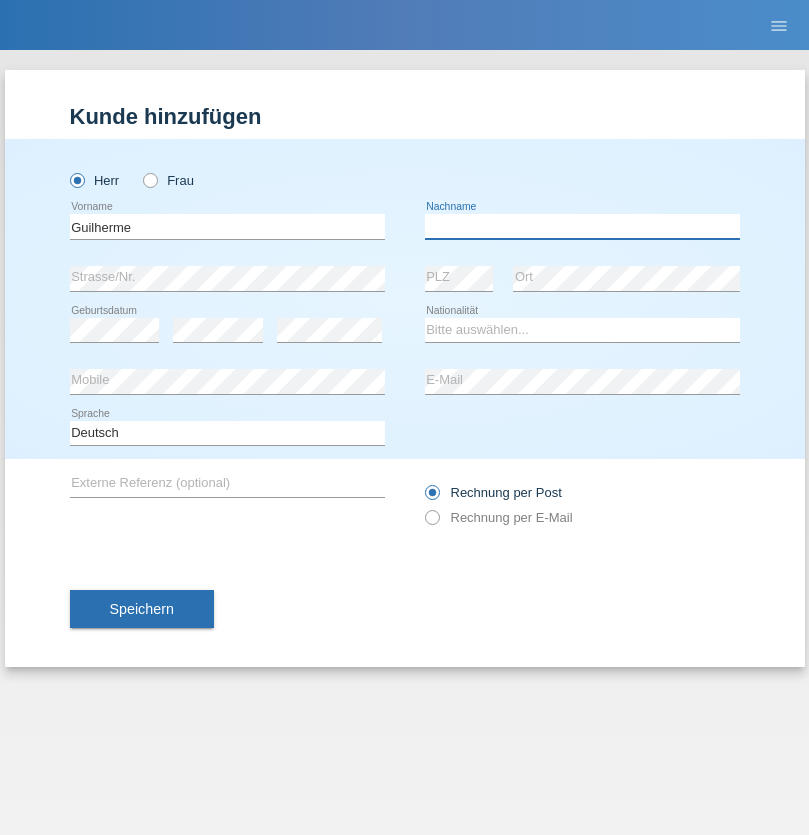 click at bounding box center [582, 226] 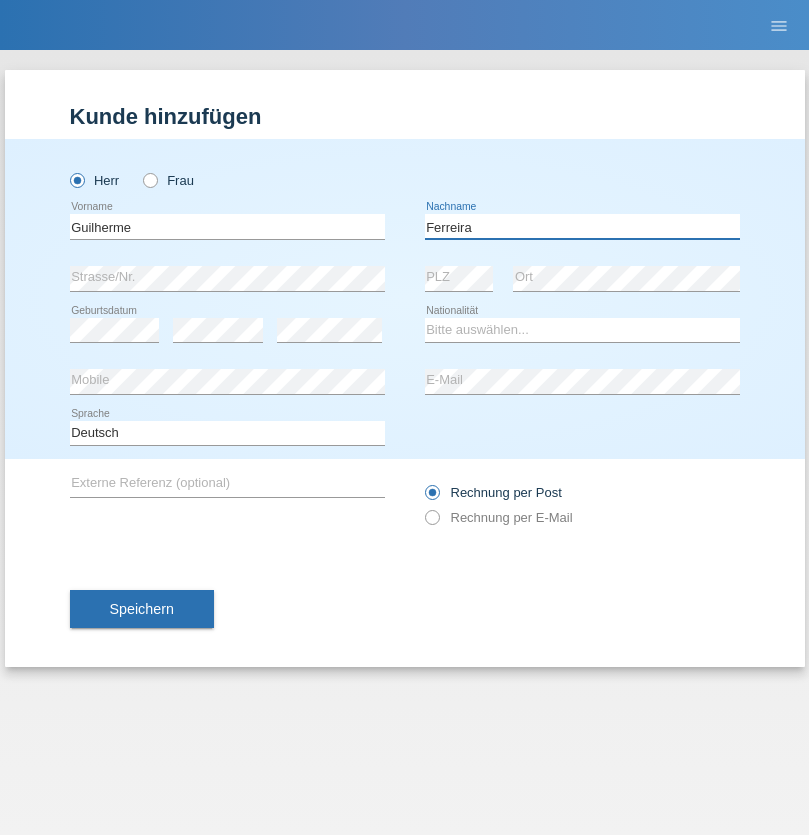 type on "Ferreira" 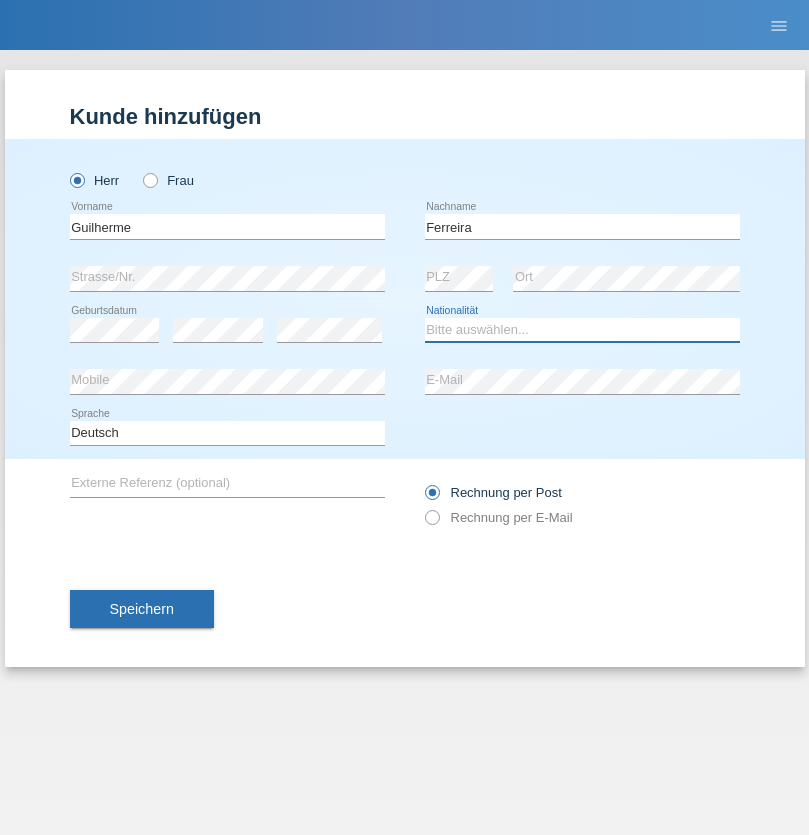 select on "PT" 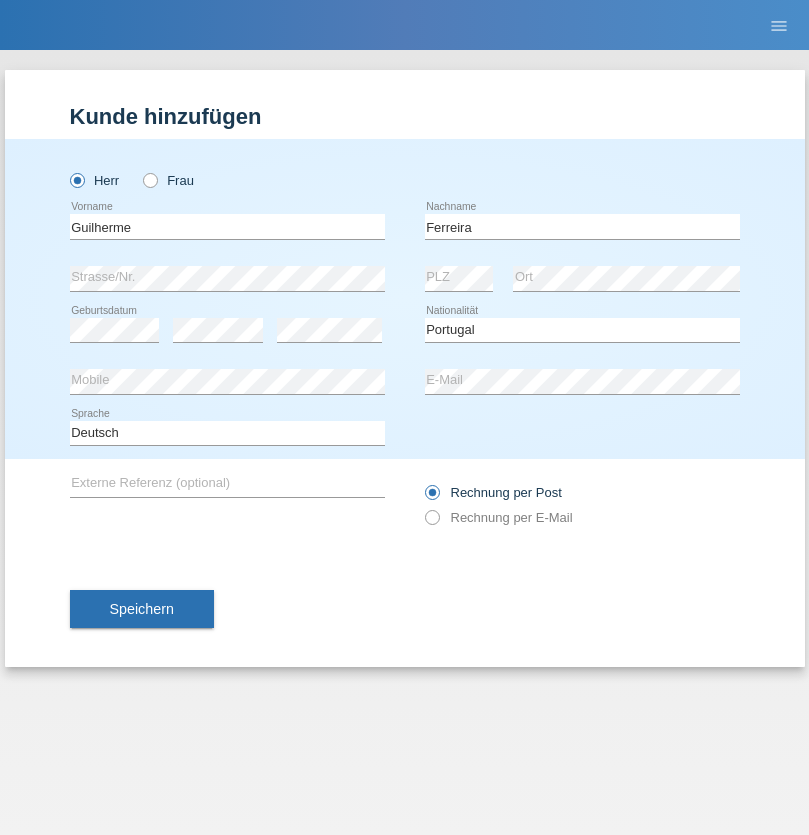 select on "C" 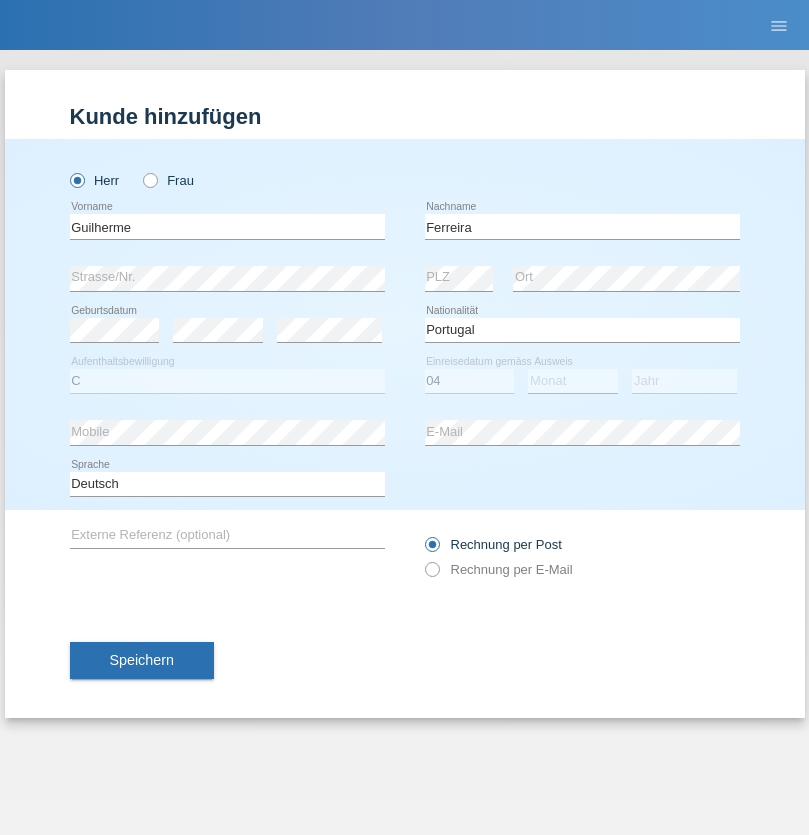 select on "09" 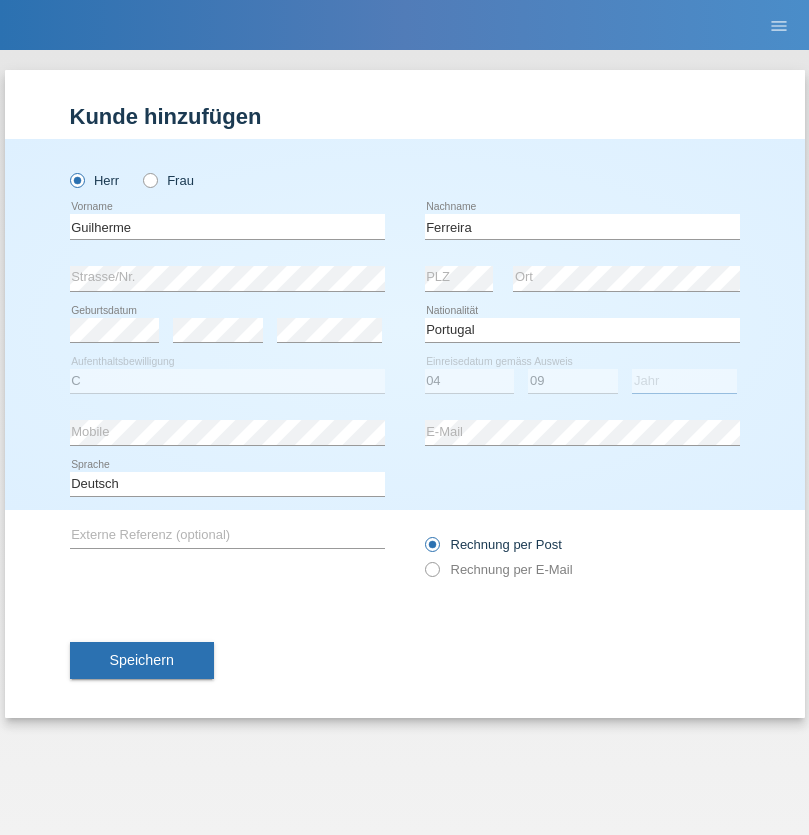 select on "2021" 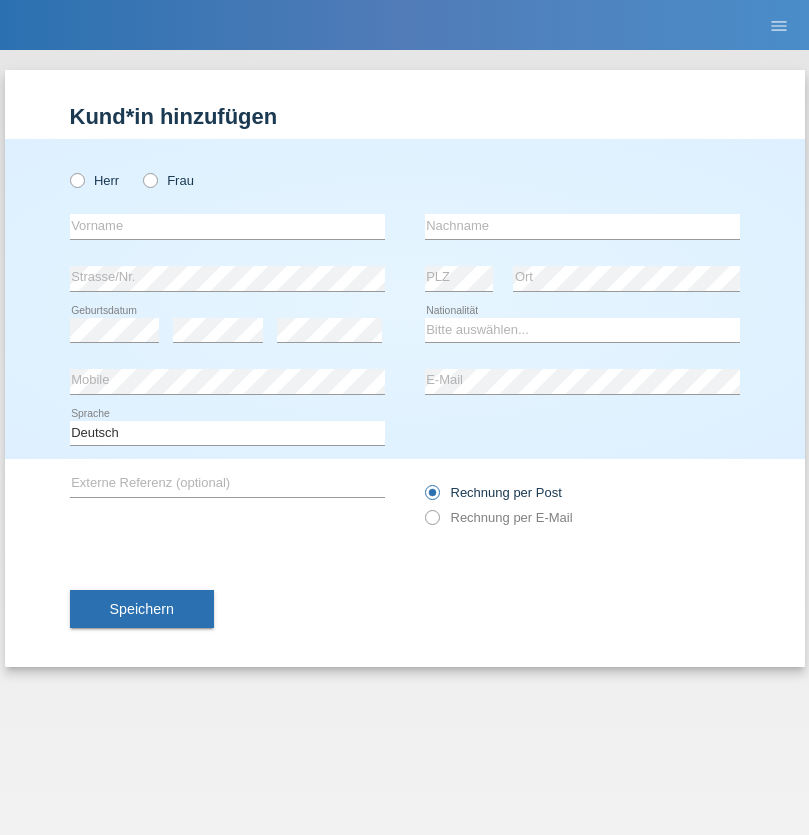scroll, scrollTop: 0, scrollLeft: 0, axis: both 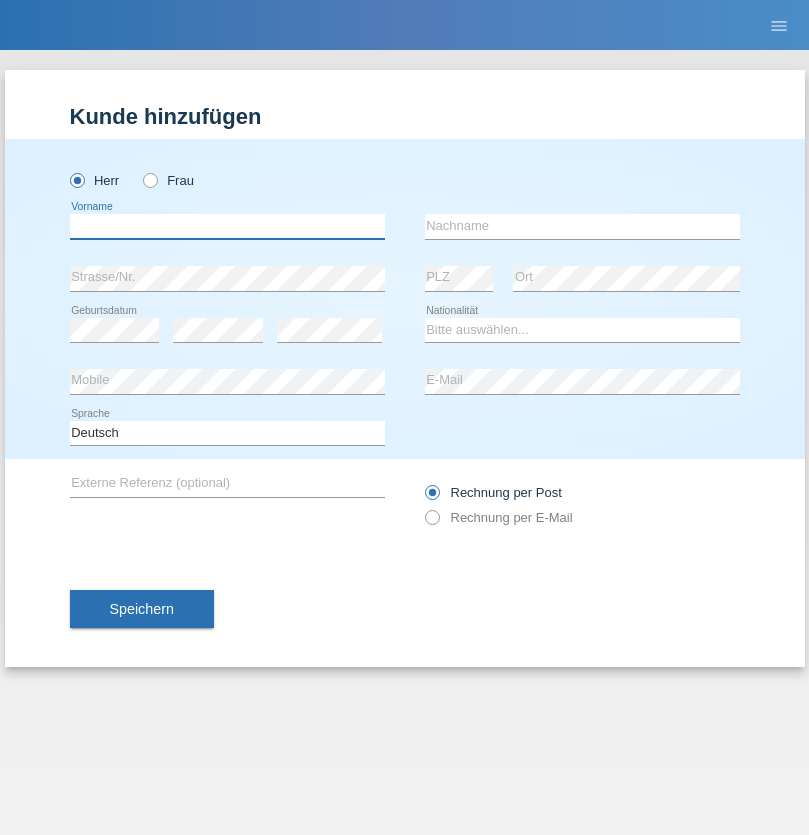 click at bounding box center (227, 226) 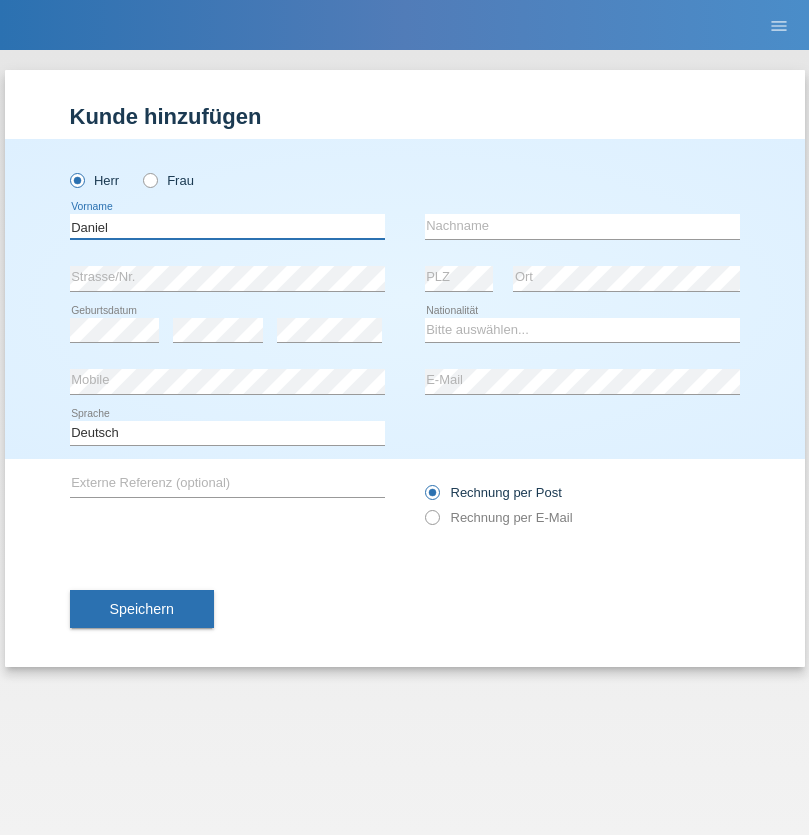 type on "Daniel" 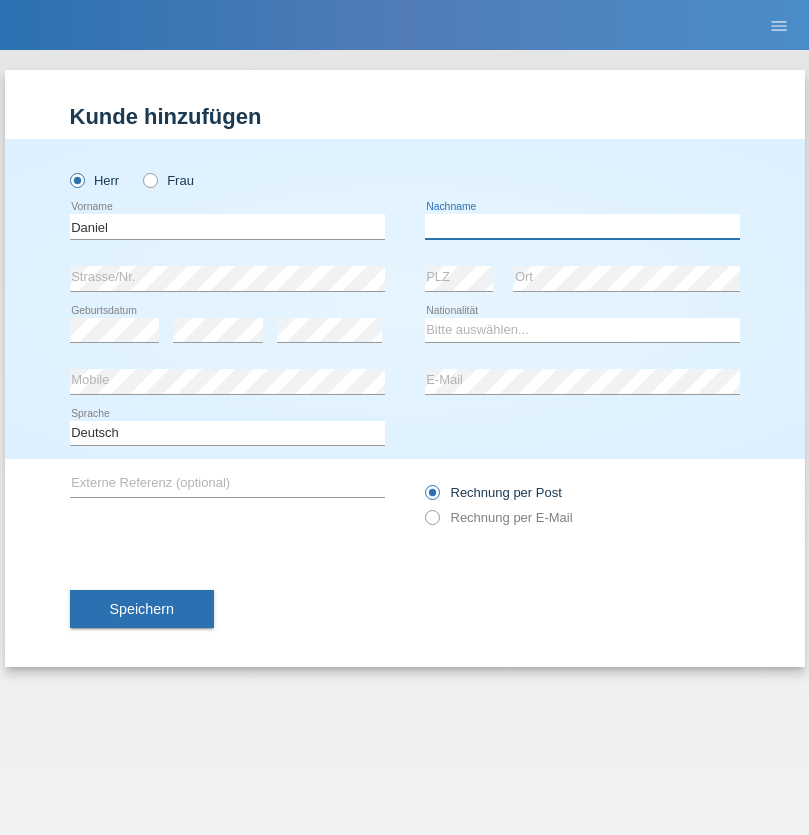 click at bounding box center [582, 226] 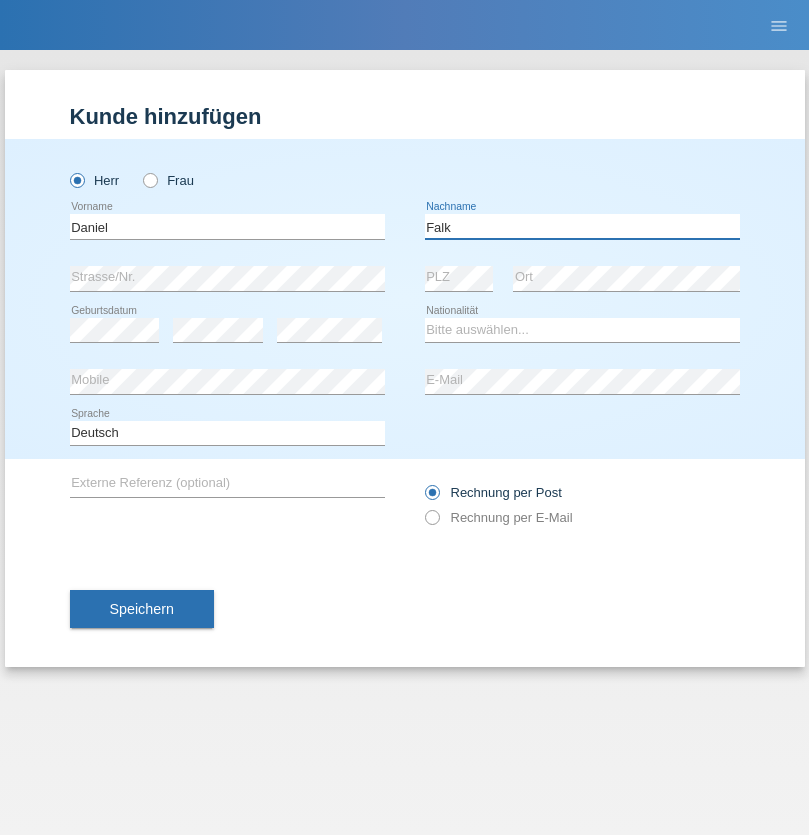 type on "Falk" 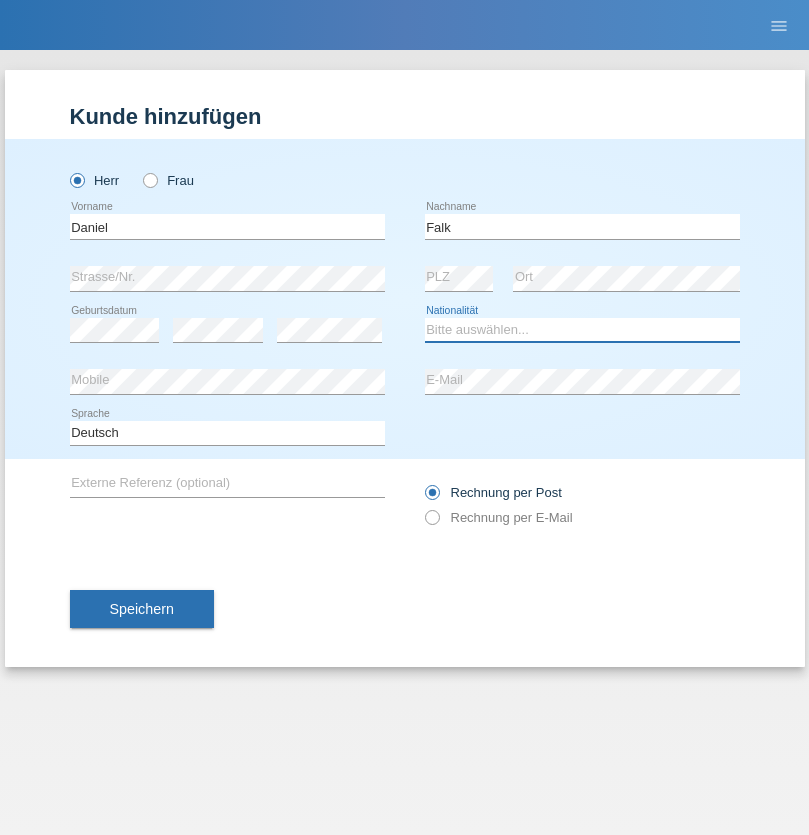 select on "CH" 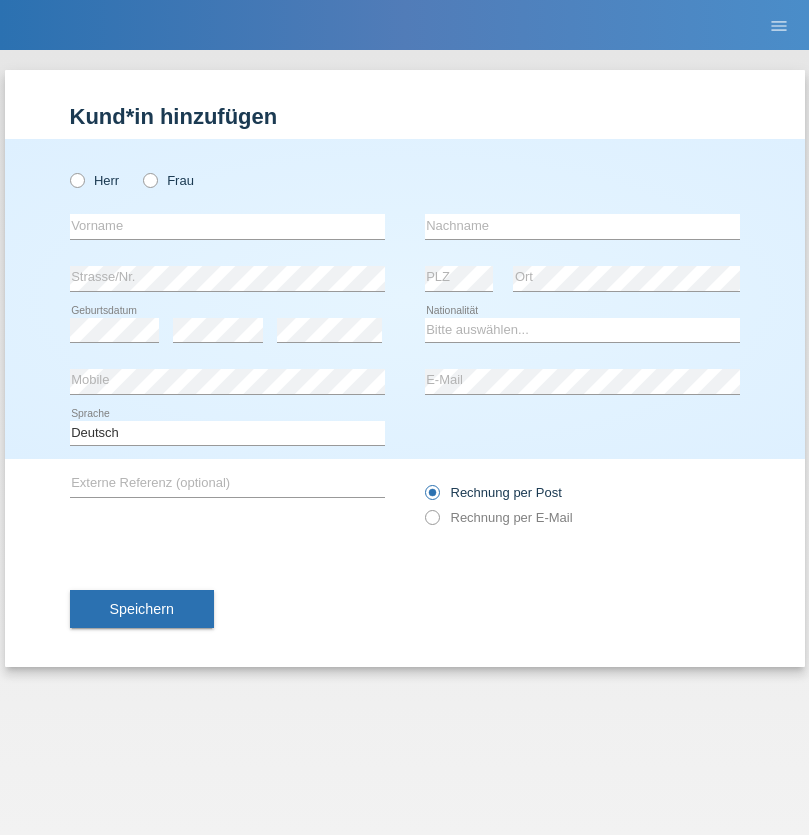 scroll, scrollTop: 0, scrollLeft: 0, axis: both 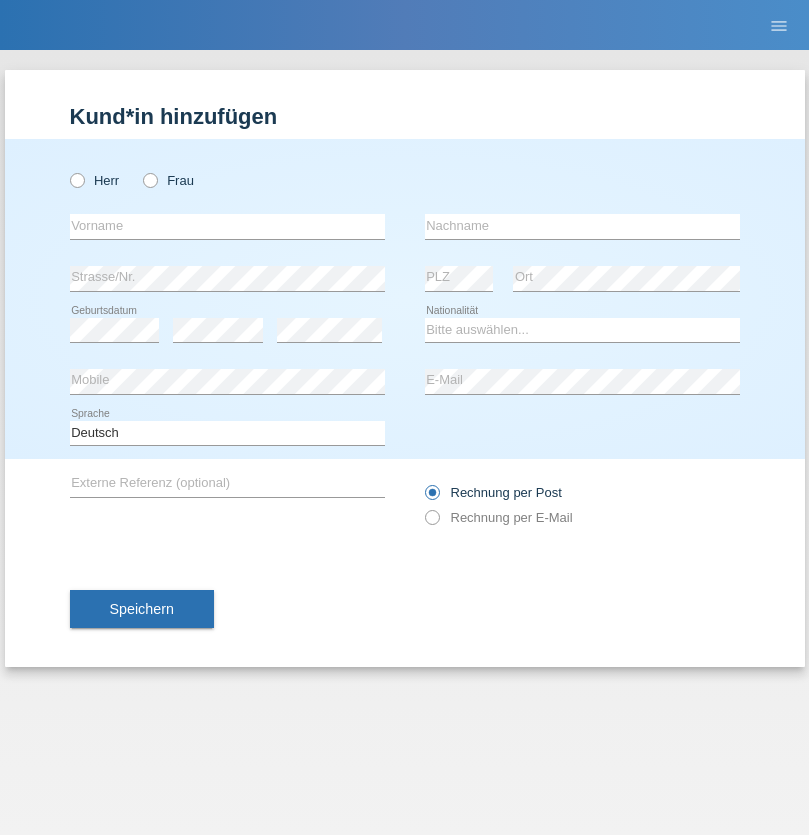 radio on "true" 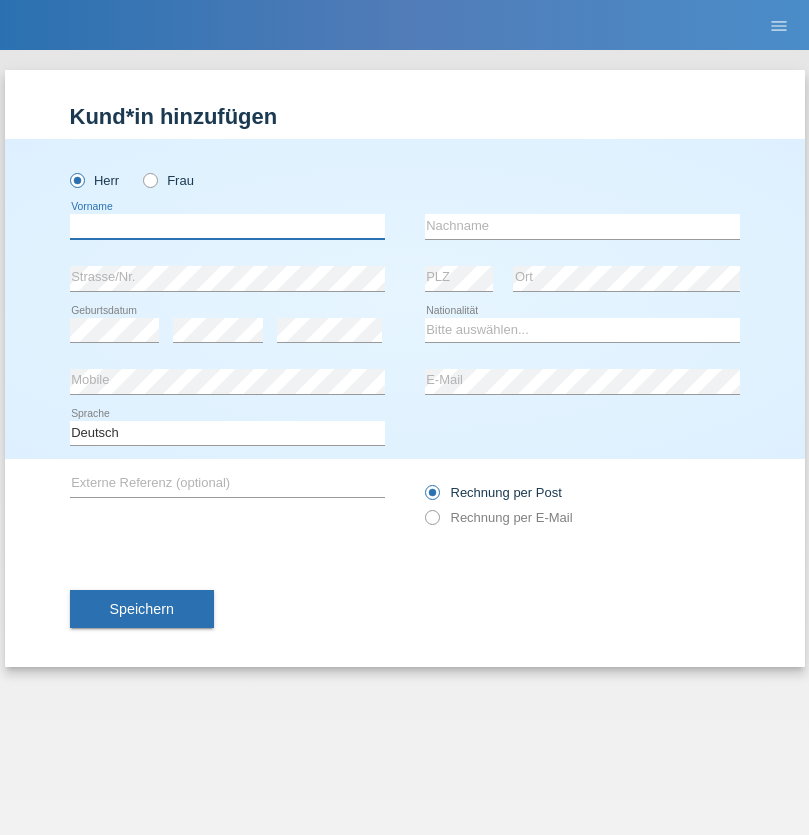 click at bounding box center (227, 226) 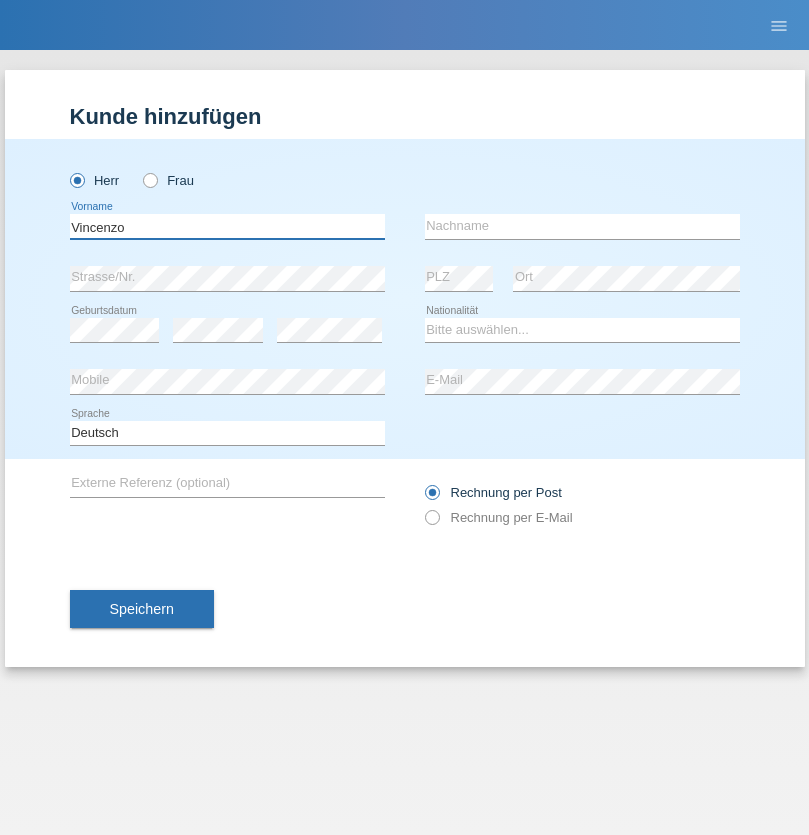 type on "Vincenzo" 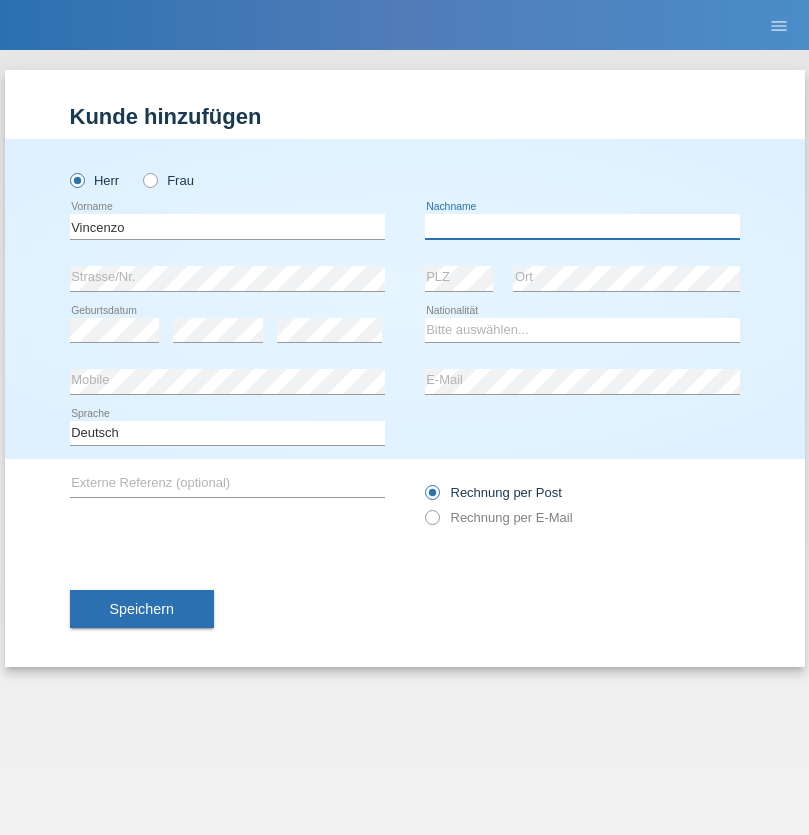 click at bounding box center (582, 226) 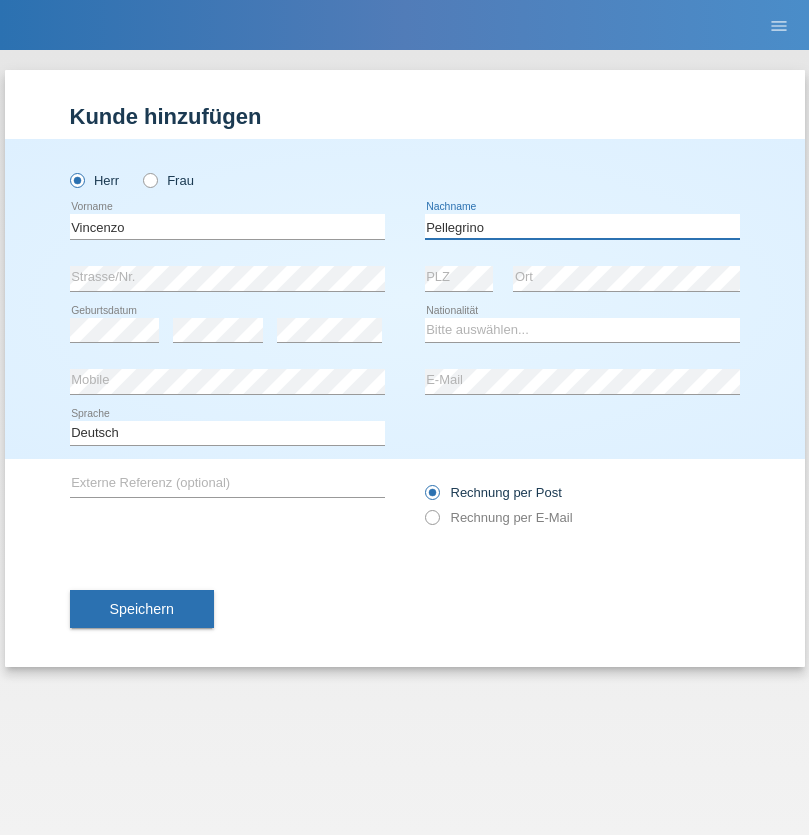 type on "Pellegrino" 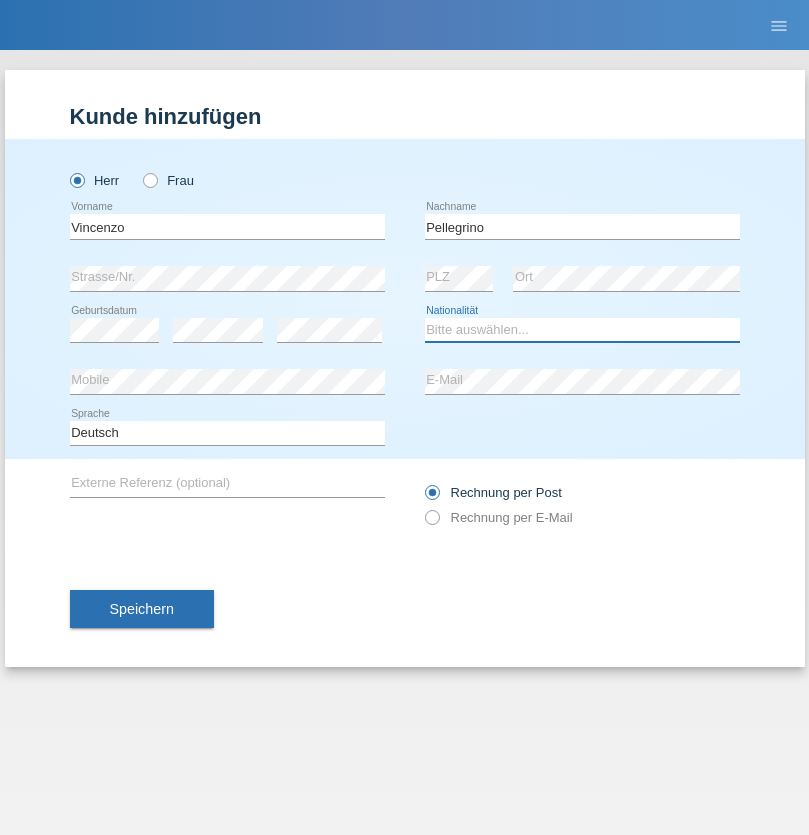 select on "IT" 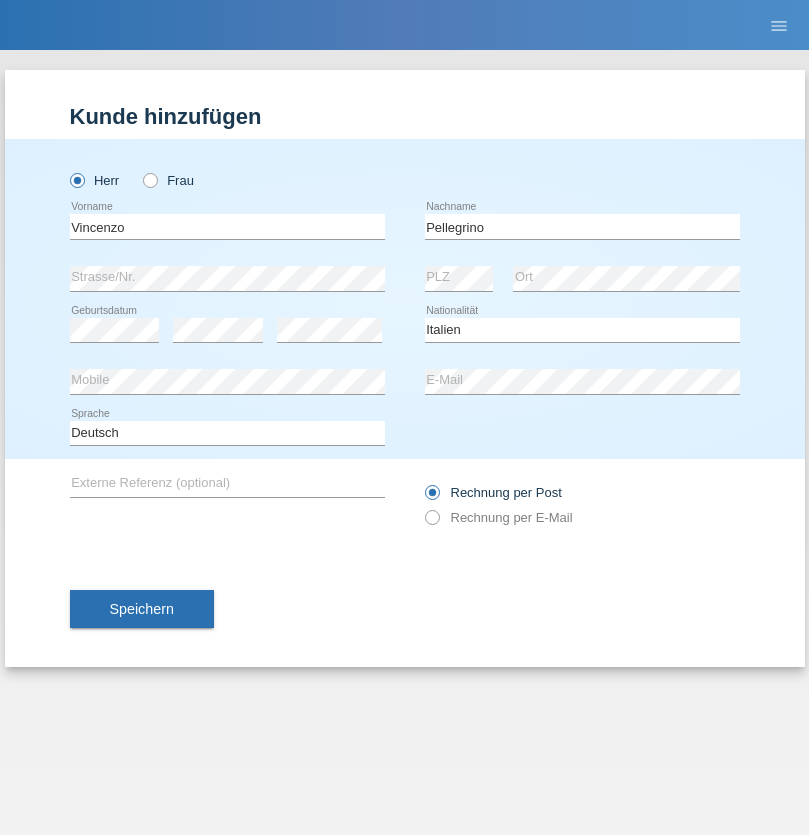 select on "C" 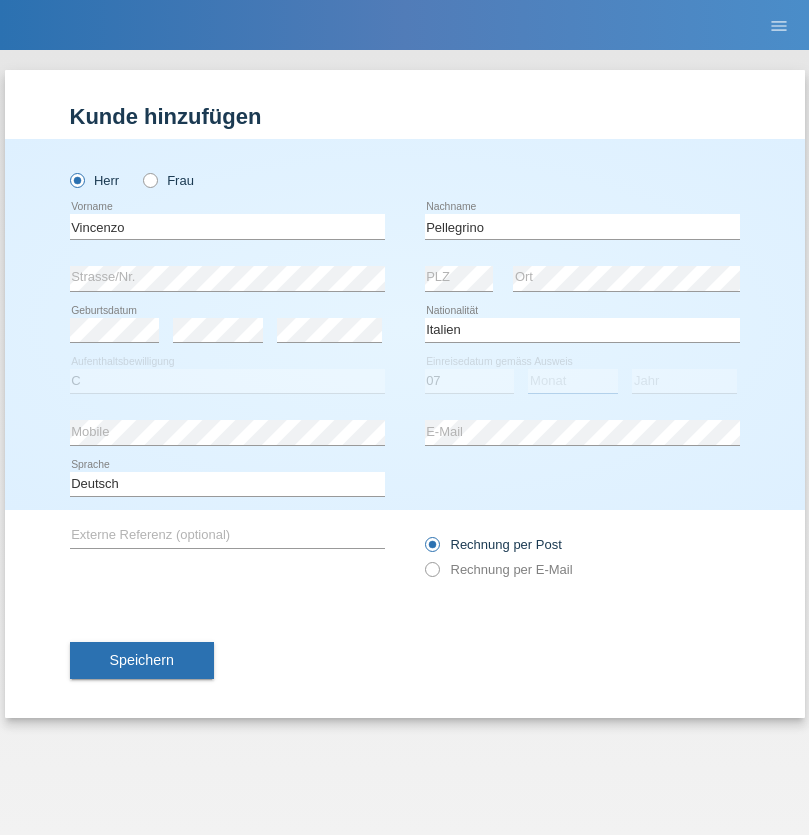 select on "07" 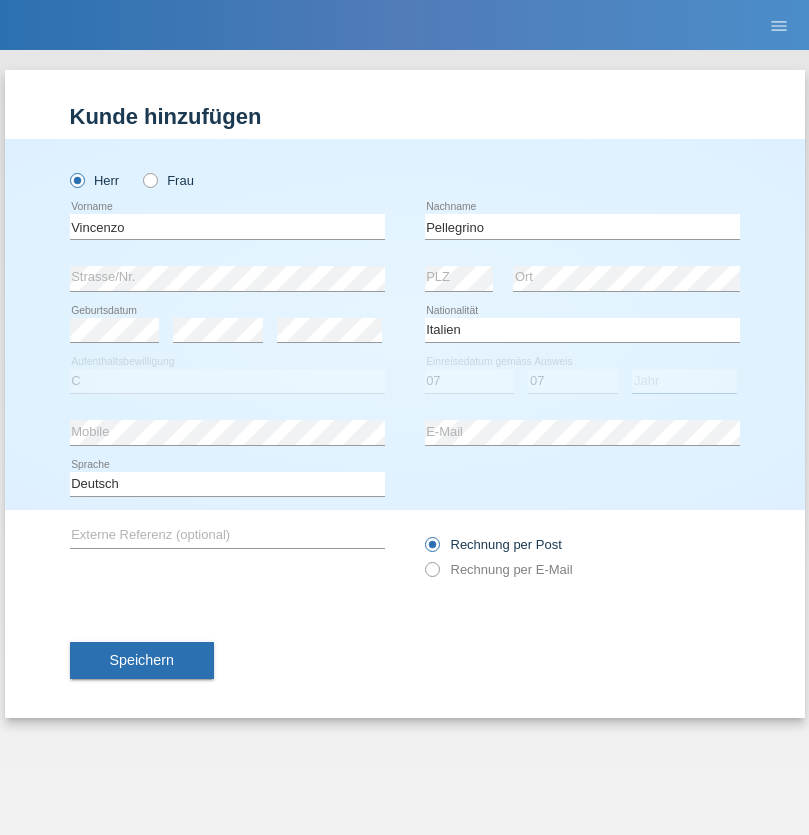 select on "2021" 